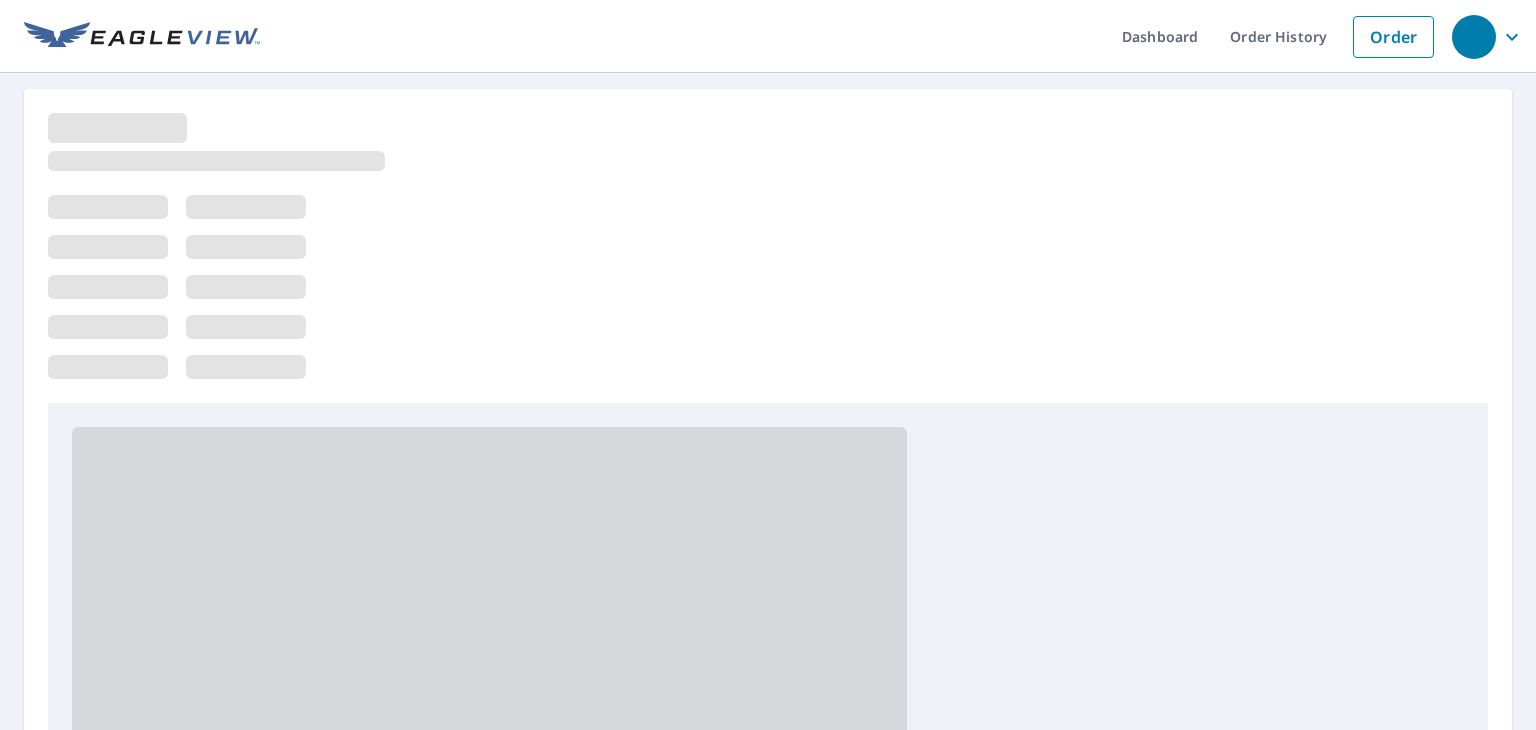 scroll, scrollTop: 0, scrollLeft: 0, axis: both 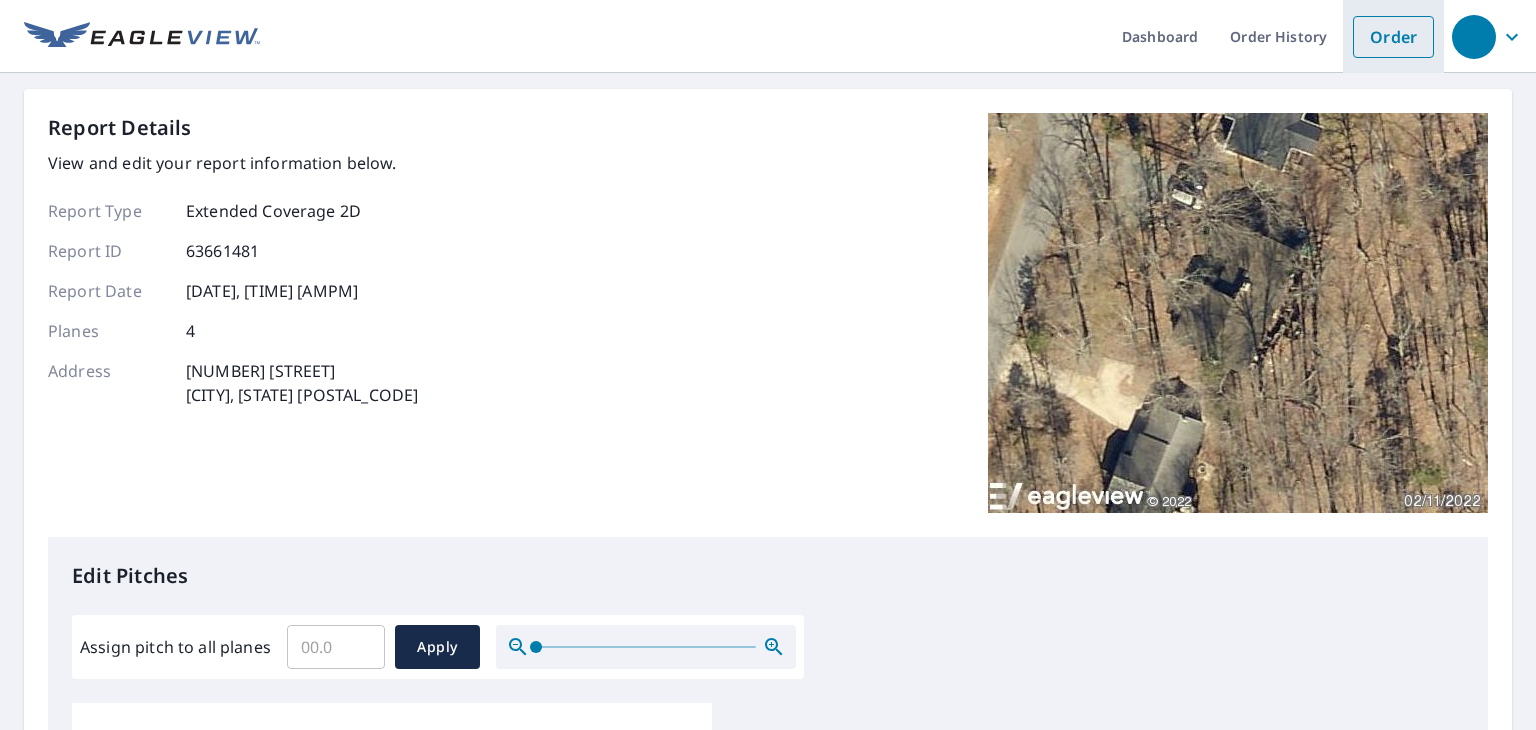 click on "Order" at bounding box center [1393, 37] 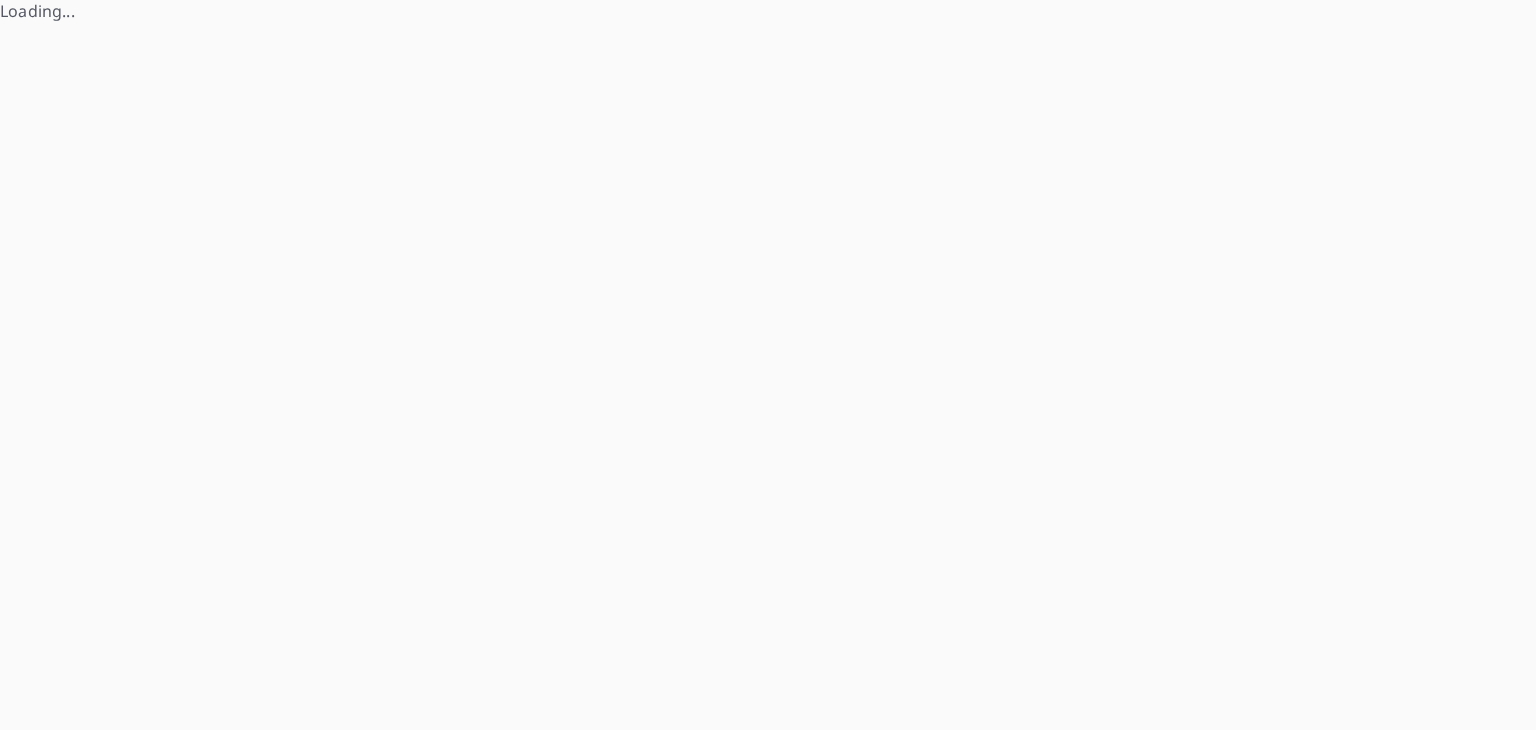 scroll, scrollTop: 0, scrollLeft: 0, axis: both 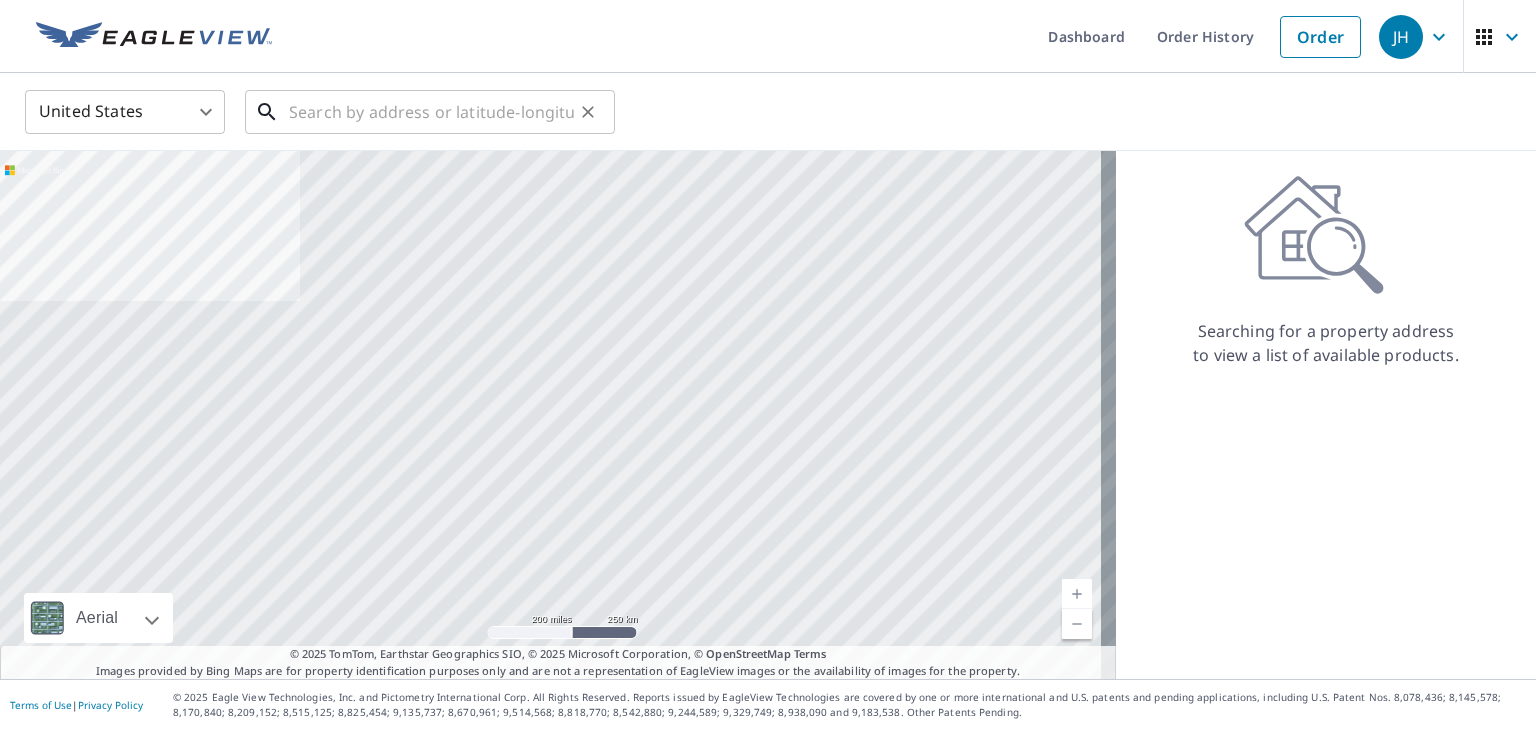 click at bounding box center [431, 112] 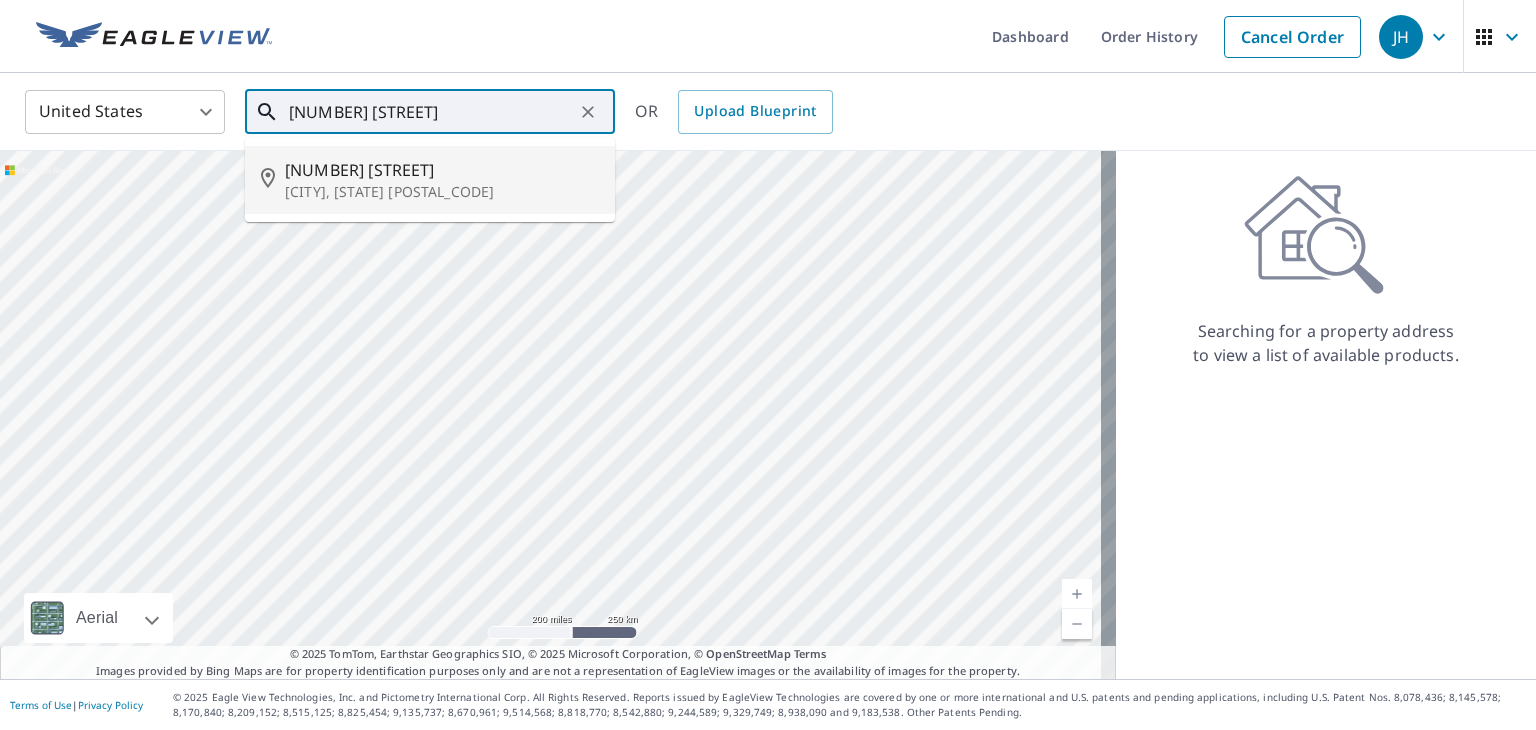 click on "[NUMBER] [STREET]" at bounding box center [442, 170] 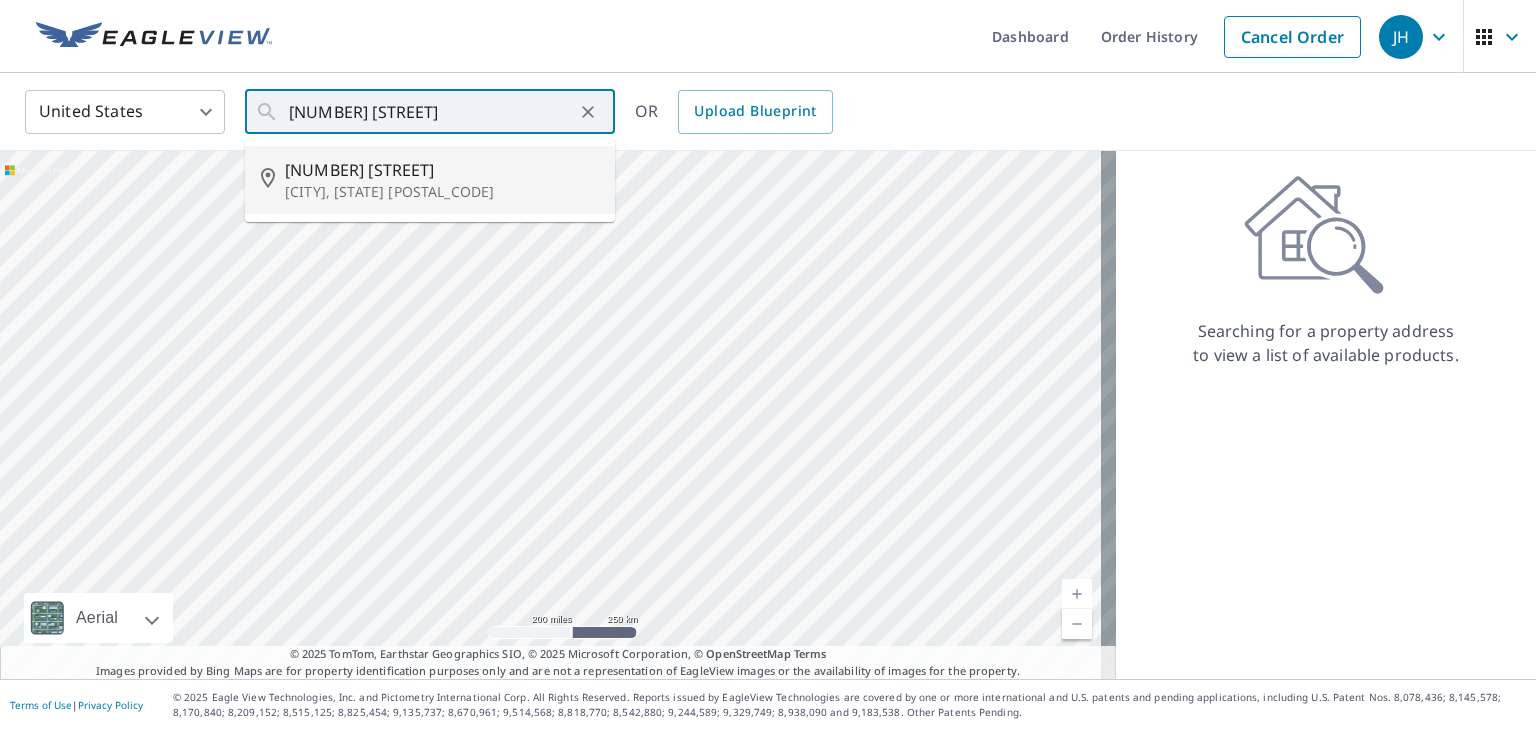 type on "[NUMBER] [STREET] [CITY], [STATE] [POSTAL_CODE]" 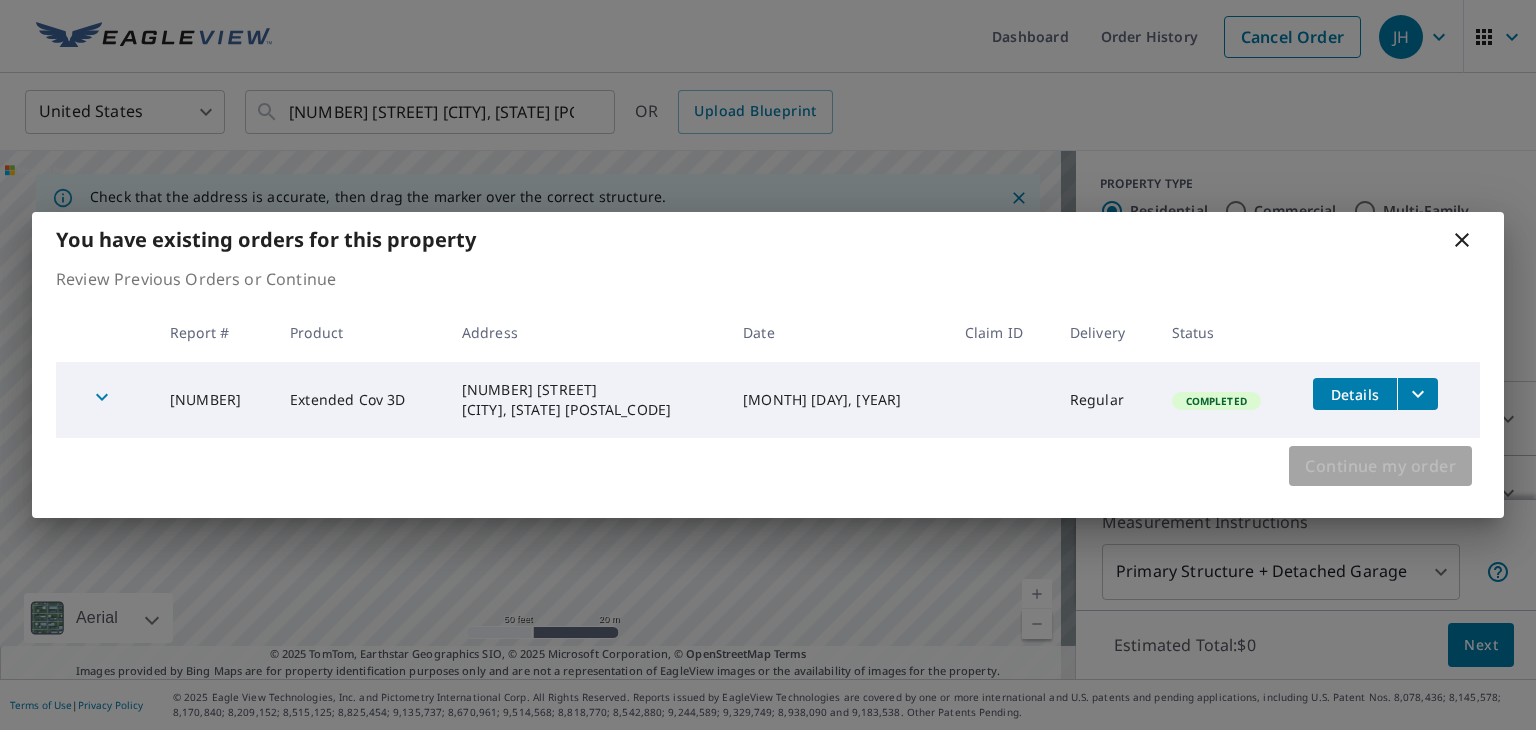 click on "Continue my order" at bounding box center (1380, 466) 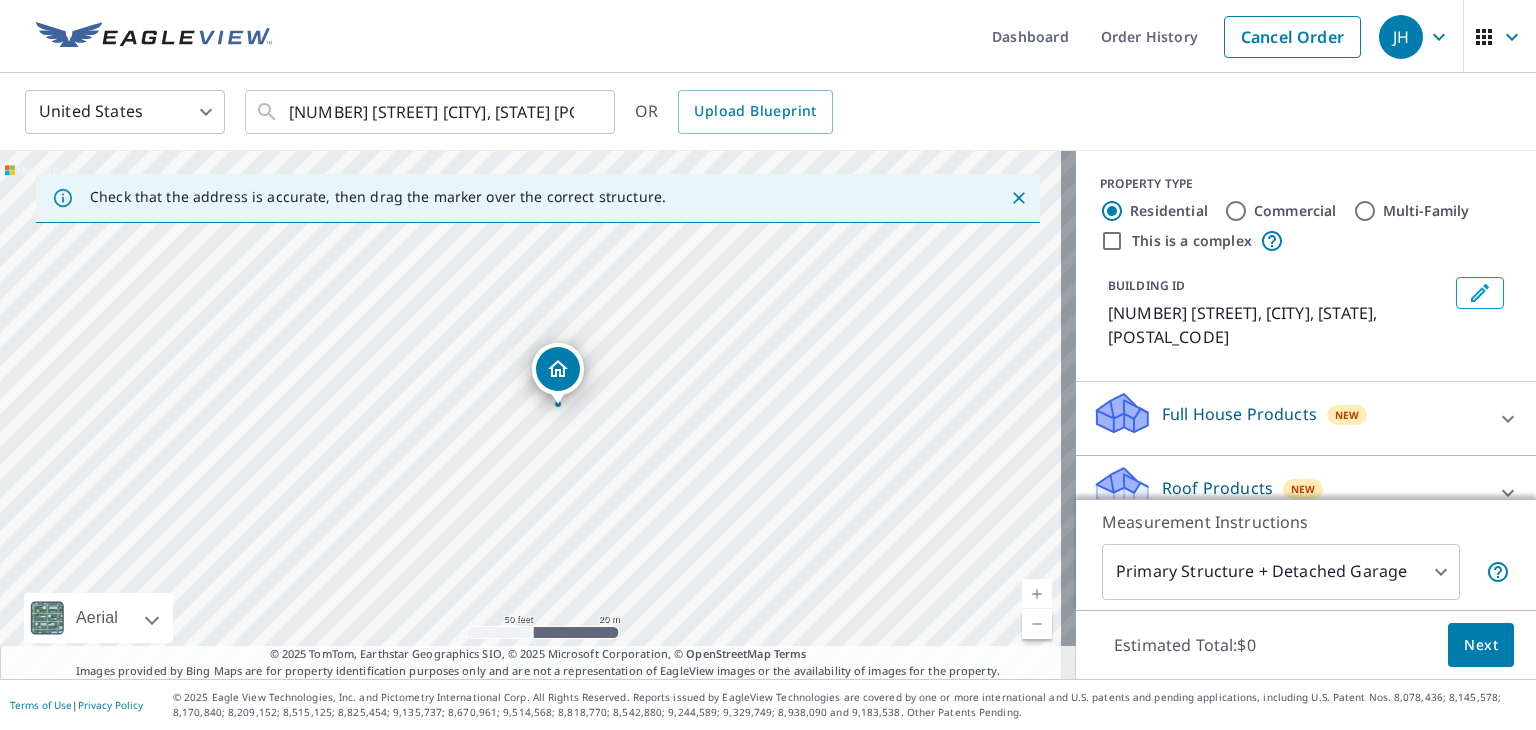 drag, startPoint x: 531, startPoint y: 386, endPoint x: 558, endPoint y: 379, distance: 27.89265 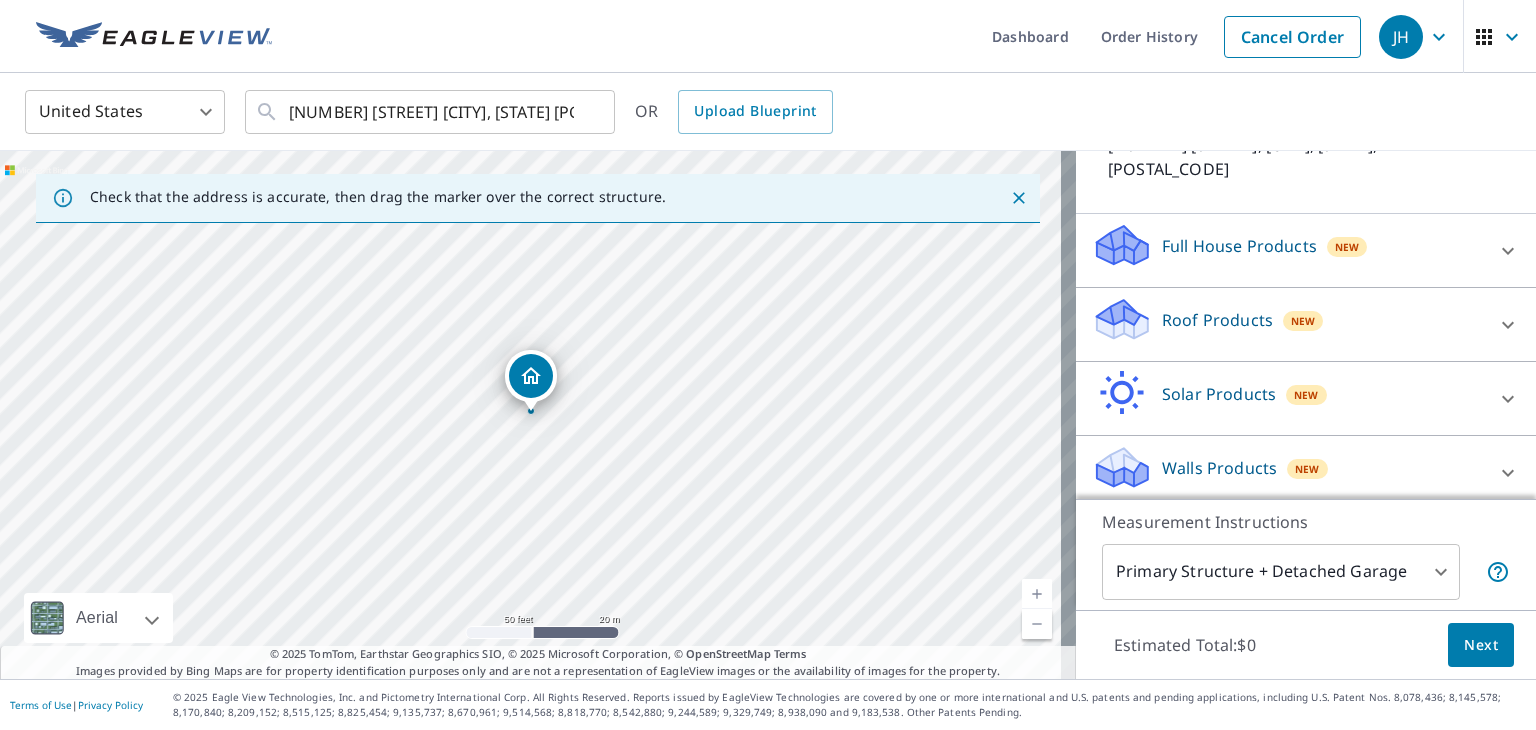 scroll, scrollTop: 169, scrollLeft: 0, axis: vertical 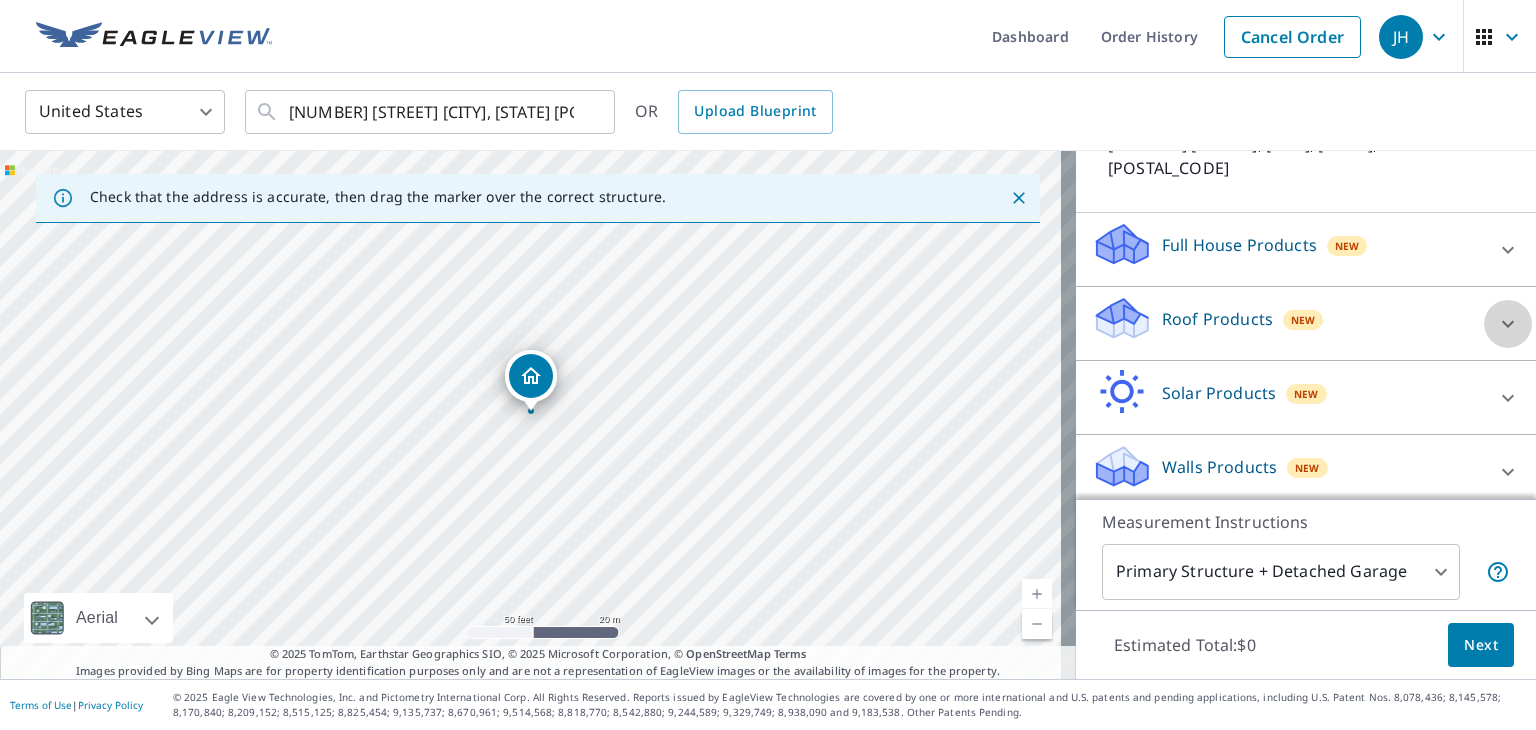 click 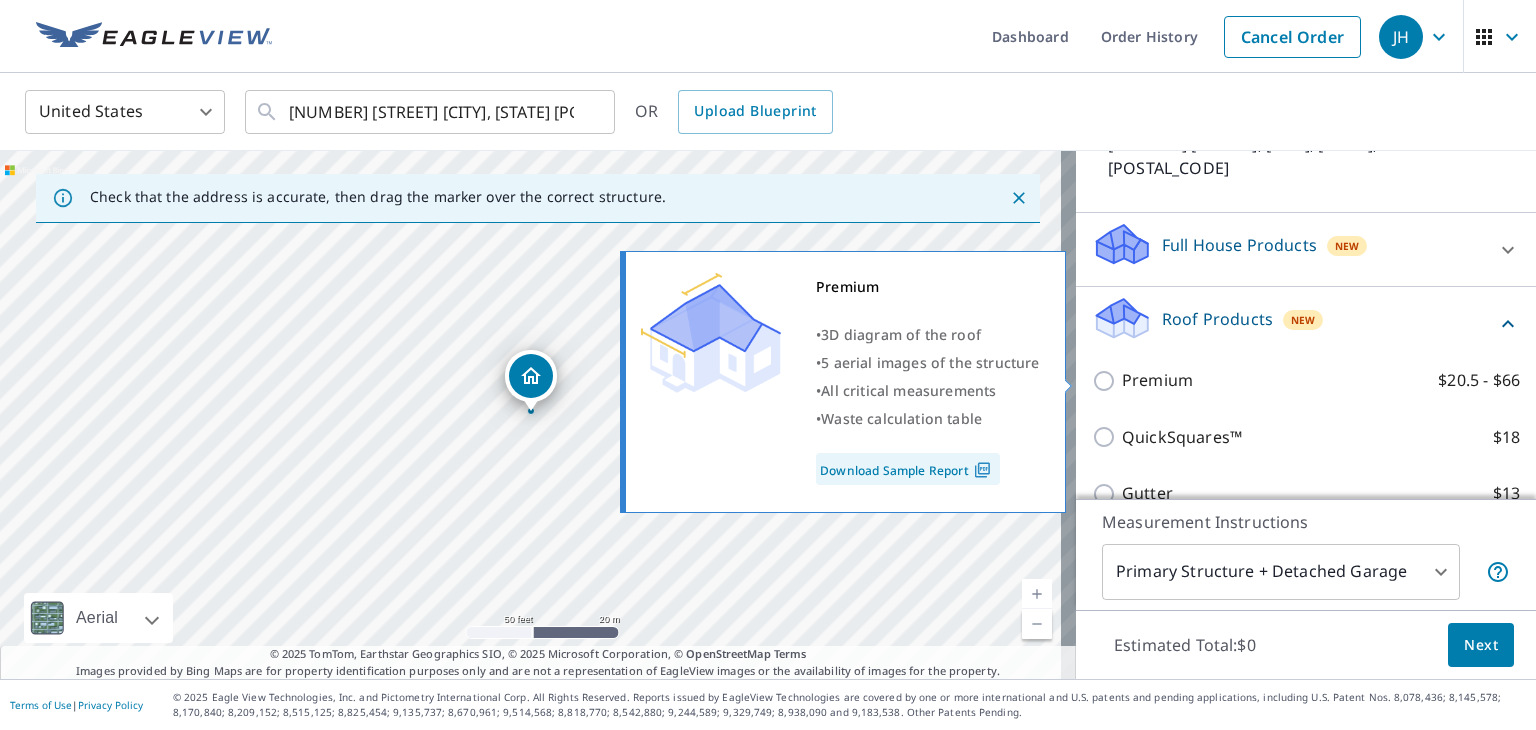 click on "Premium $20.5 - $66" at bounding box center (1107, 381) 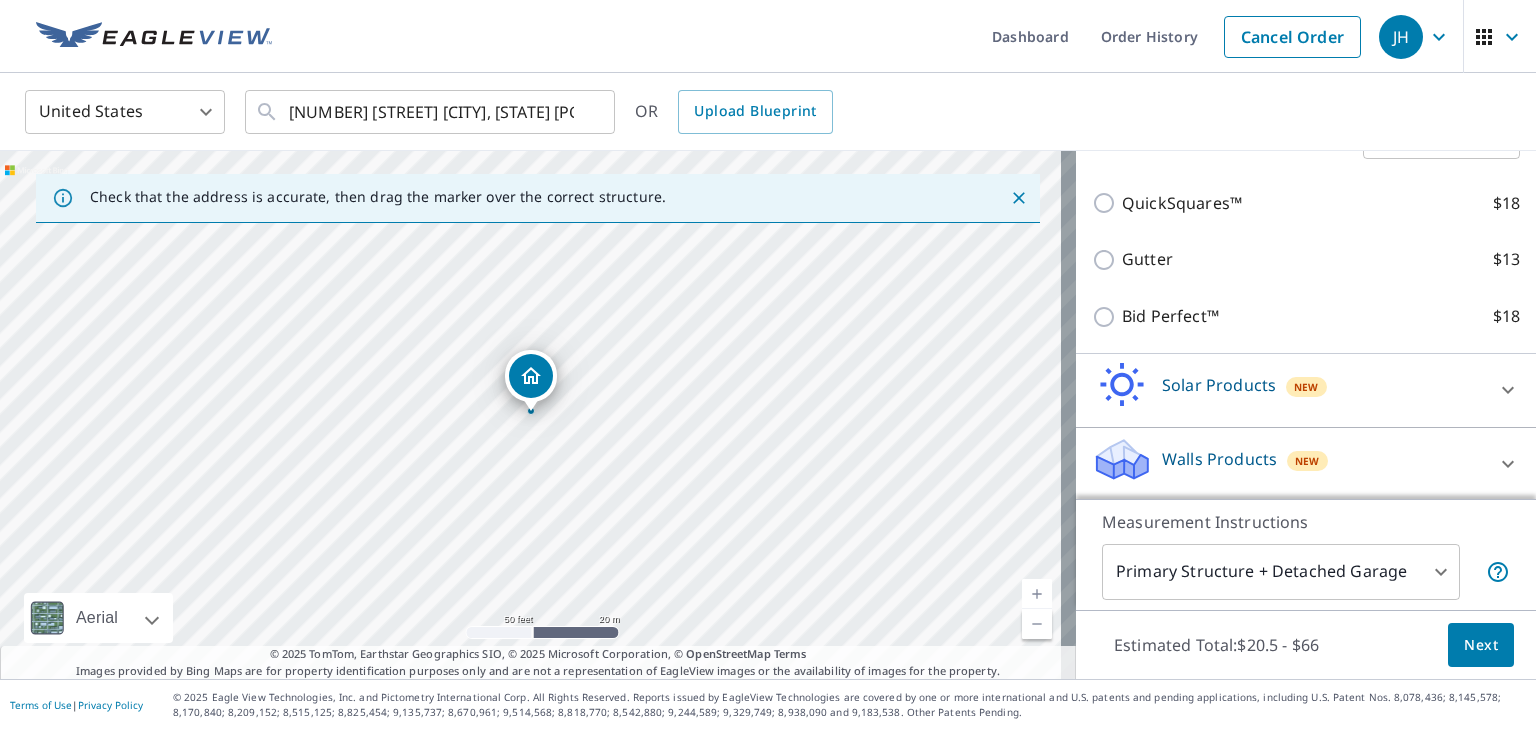 scroll, scrollTop: 468, scrollLeft: 0, axis: vertical 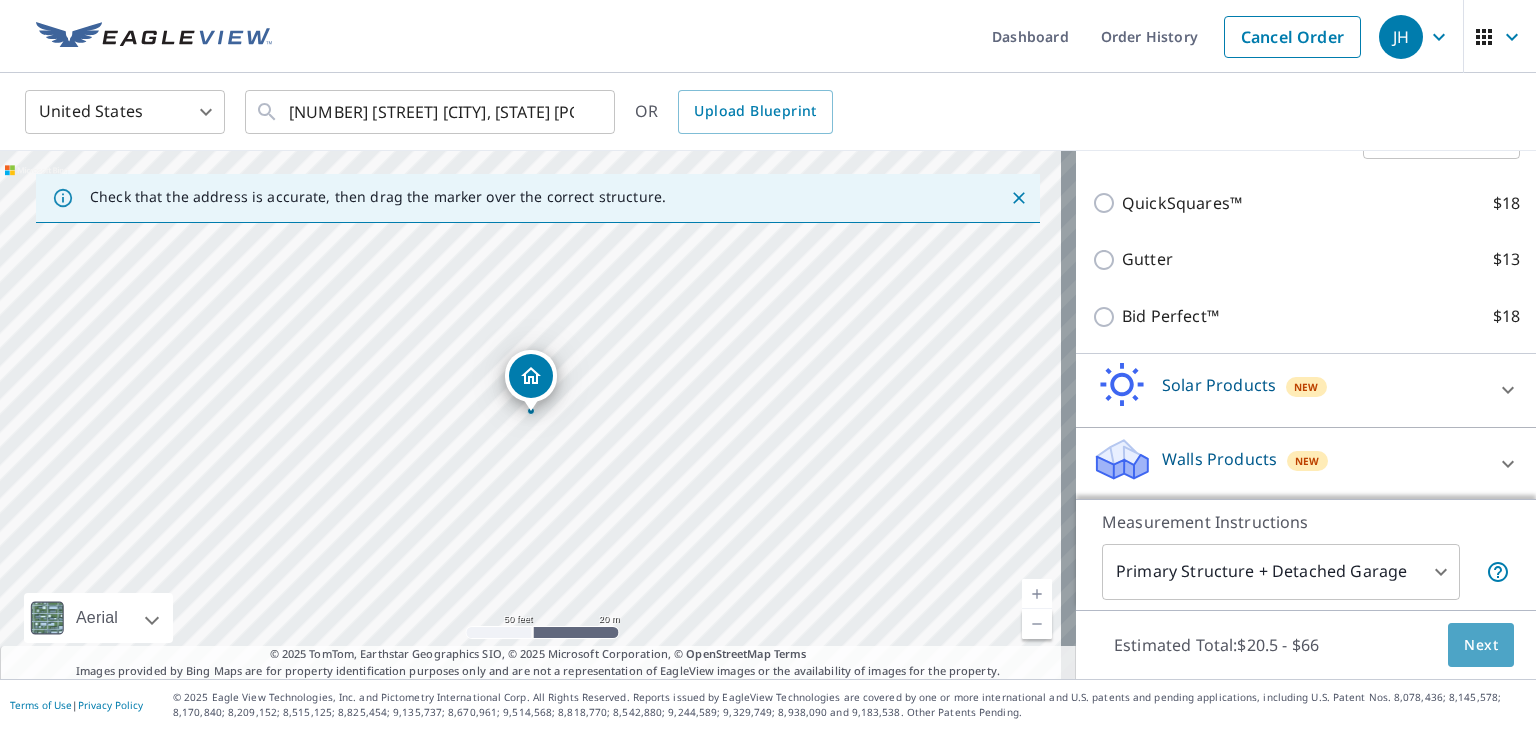 click on "Next" at bounding box center [1481, 645] 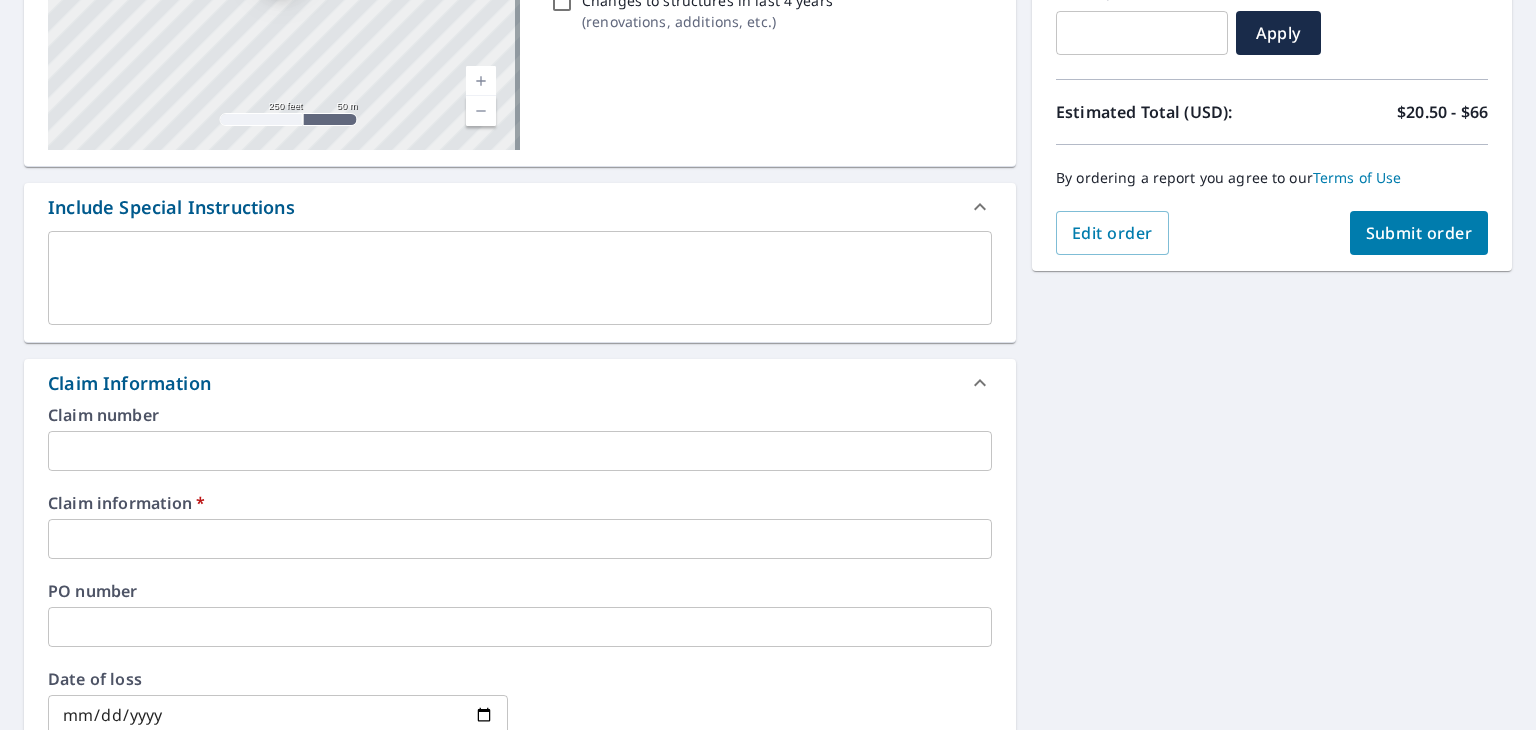 scroll, scrollTop: 400, scrollLeft: 0, axis: vertical 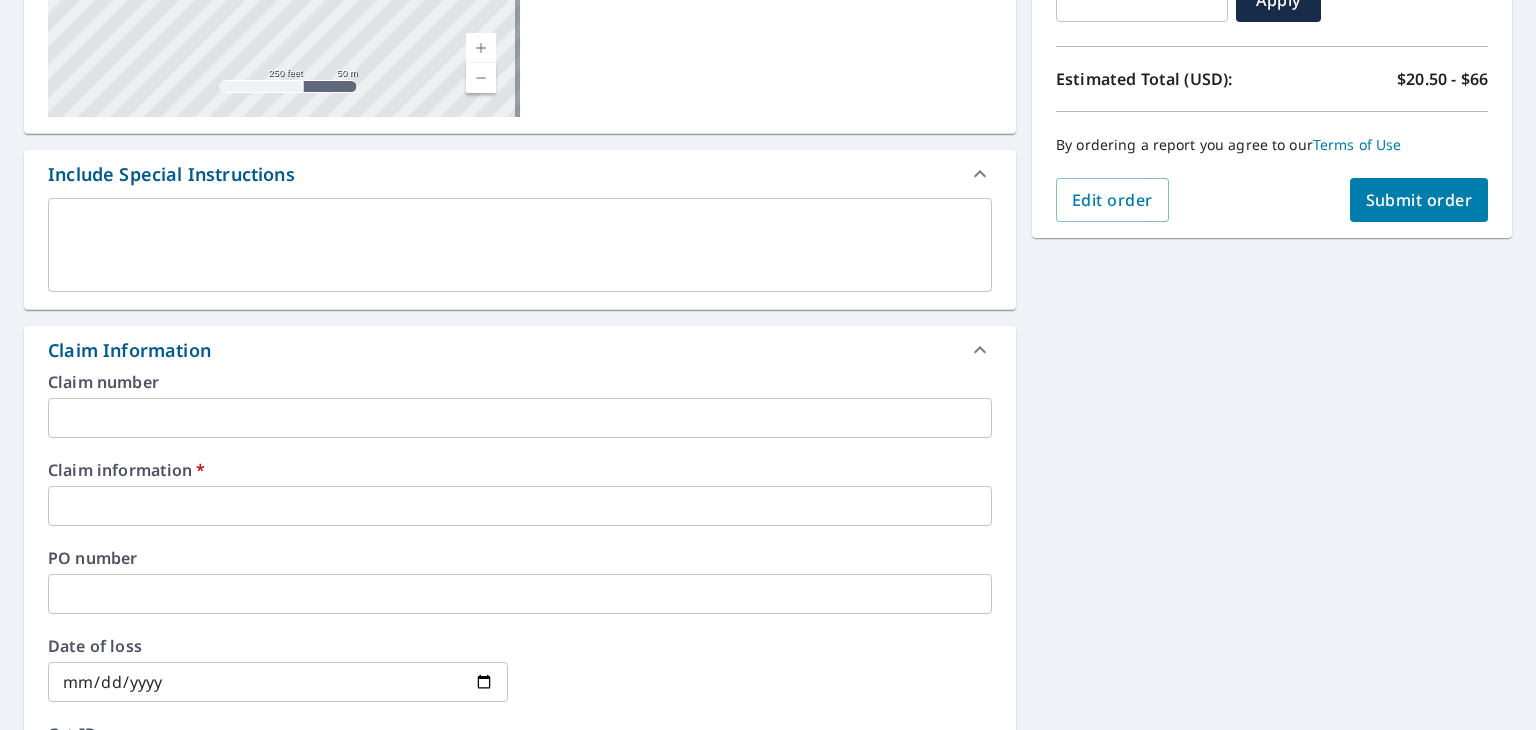 click at bounding box center (520, 506) 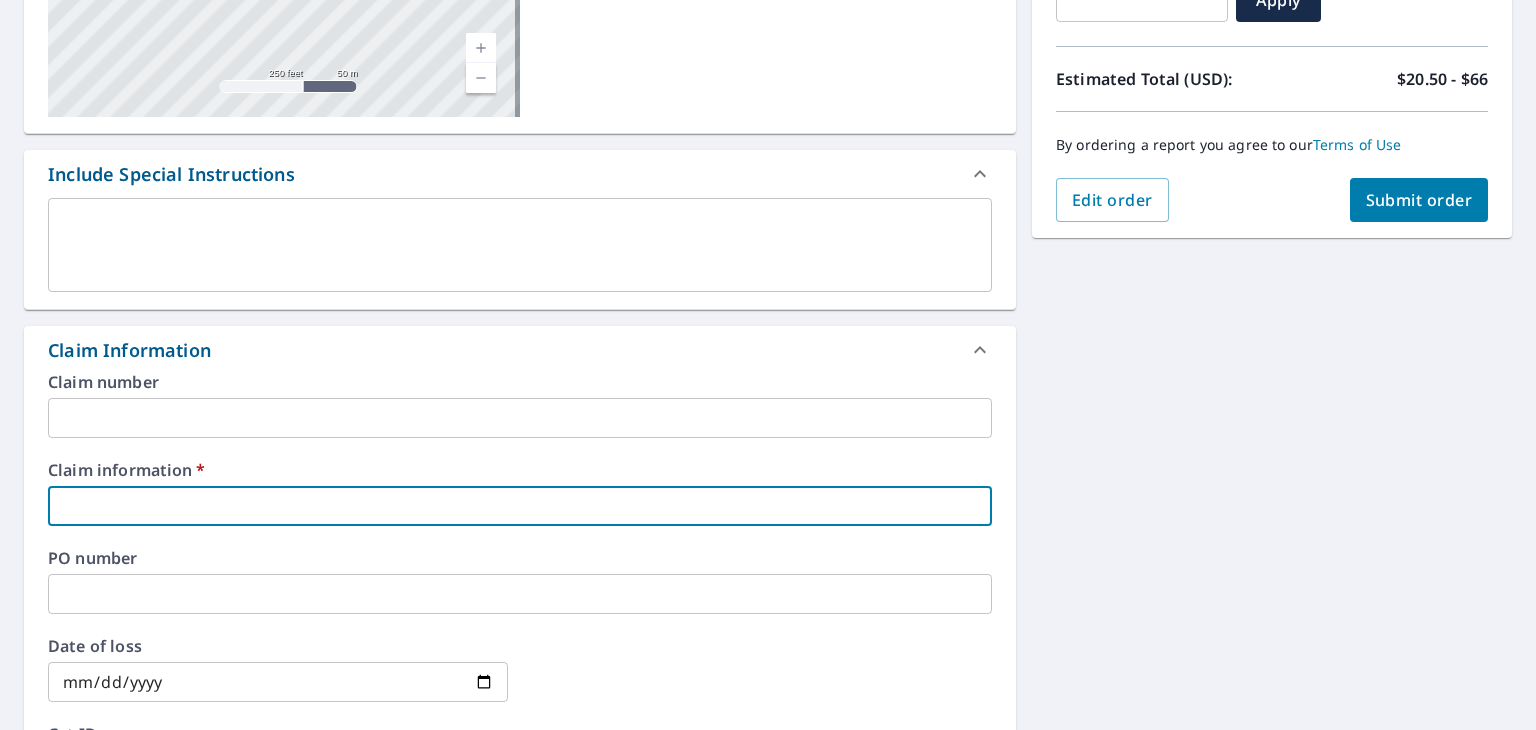 type on "S" 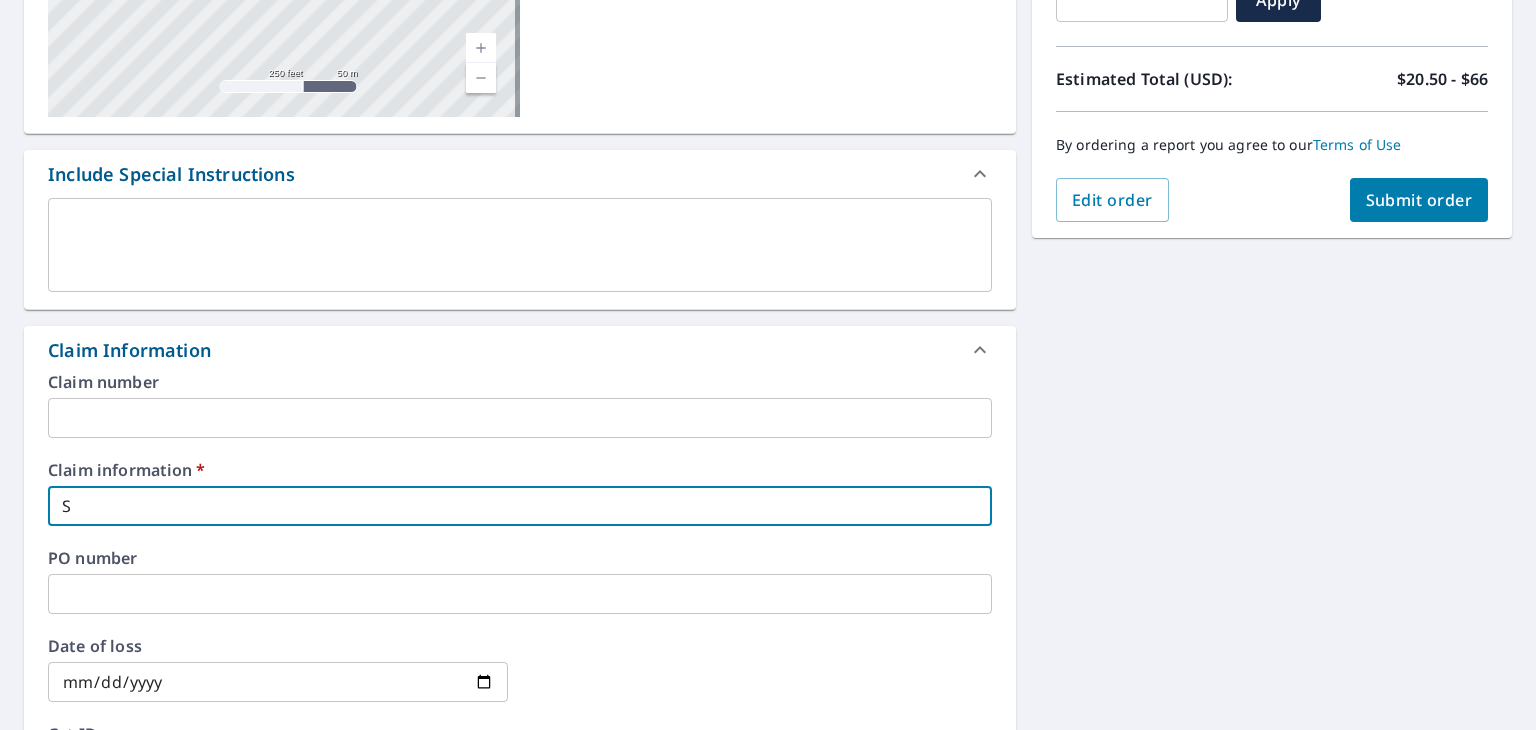 type on "Se" 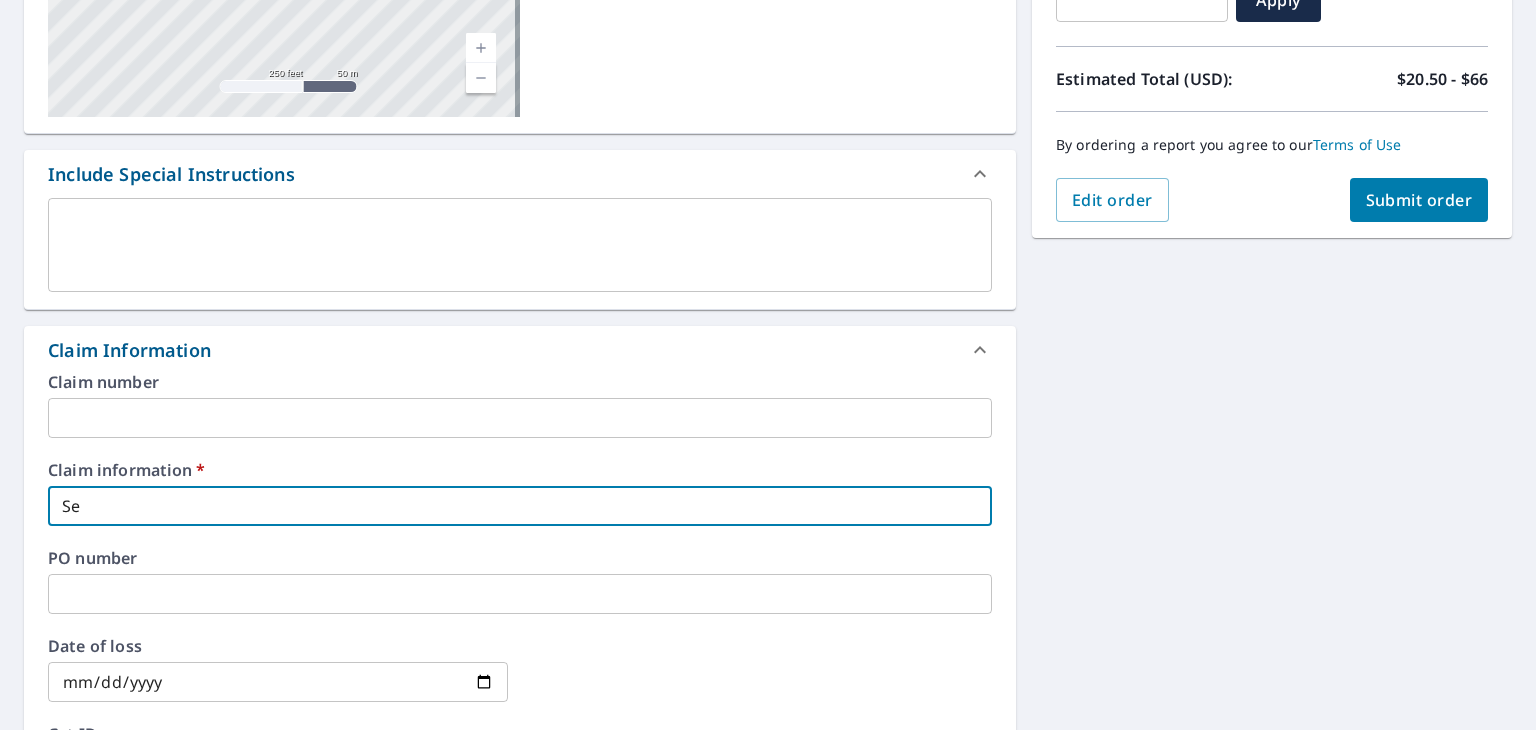 type on "Sen" 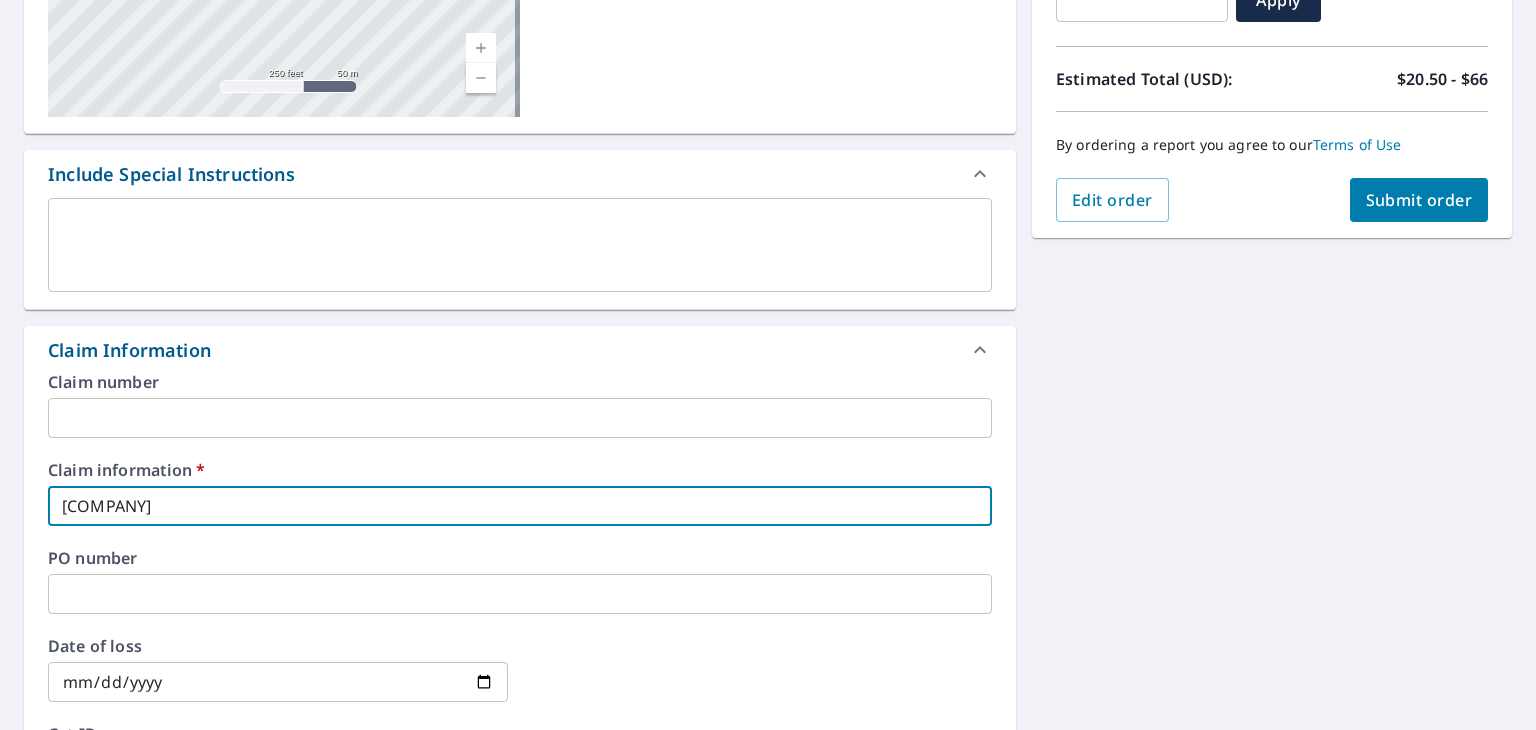 type on "Seng" 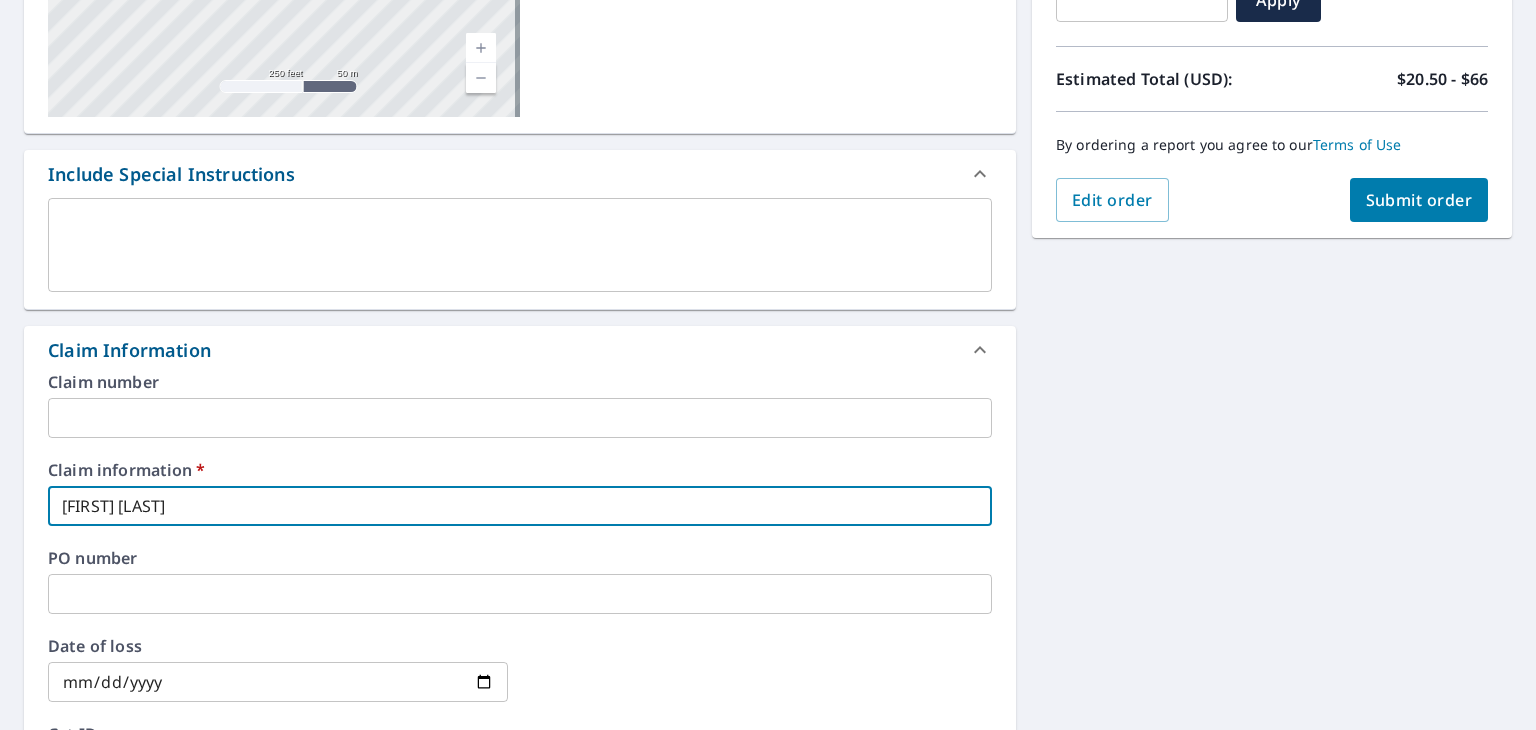 type on "Senger Roof" 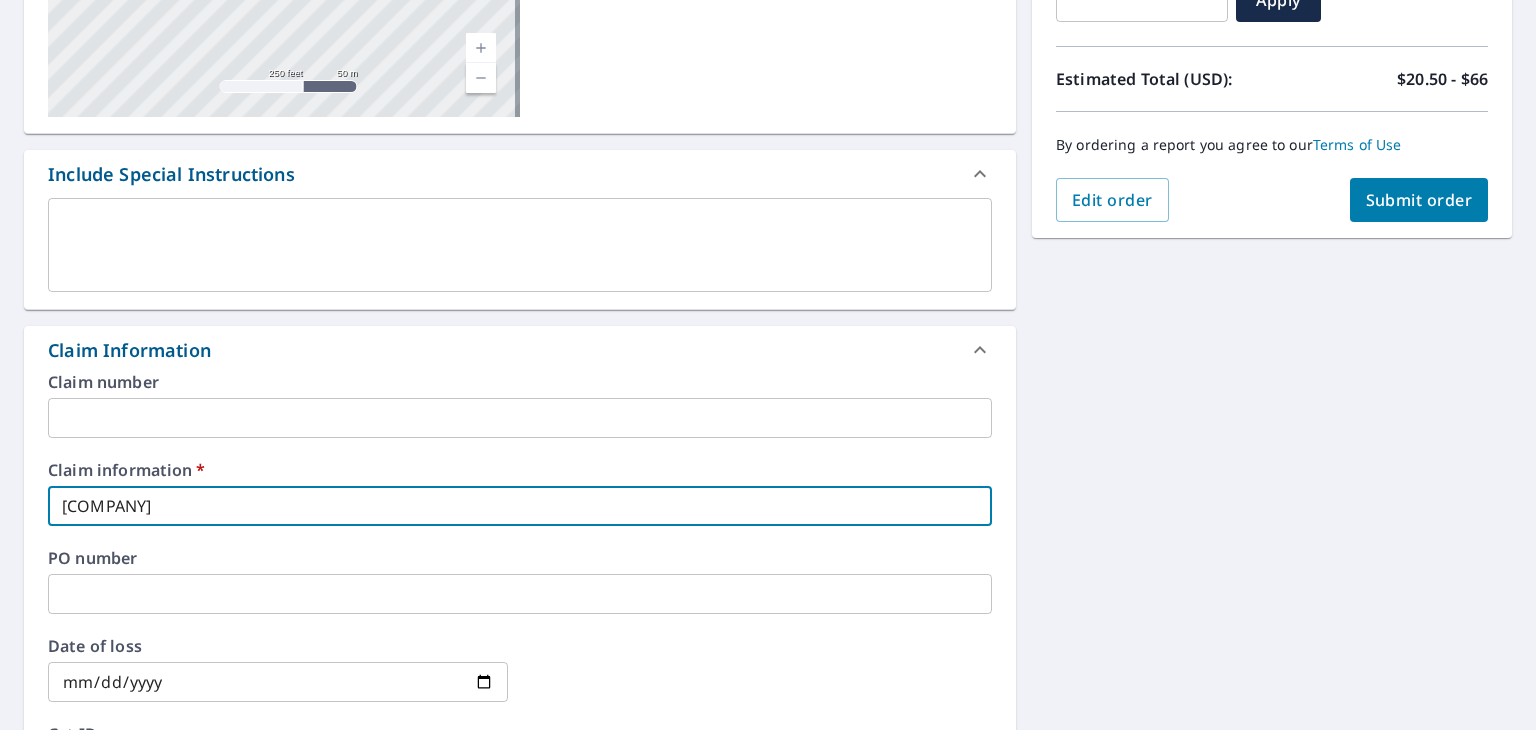 type on "Senger Roofi" 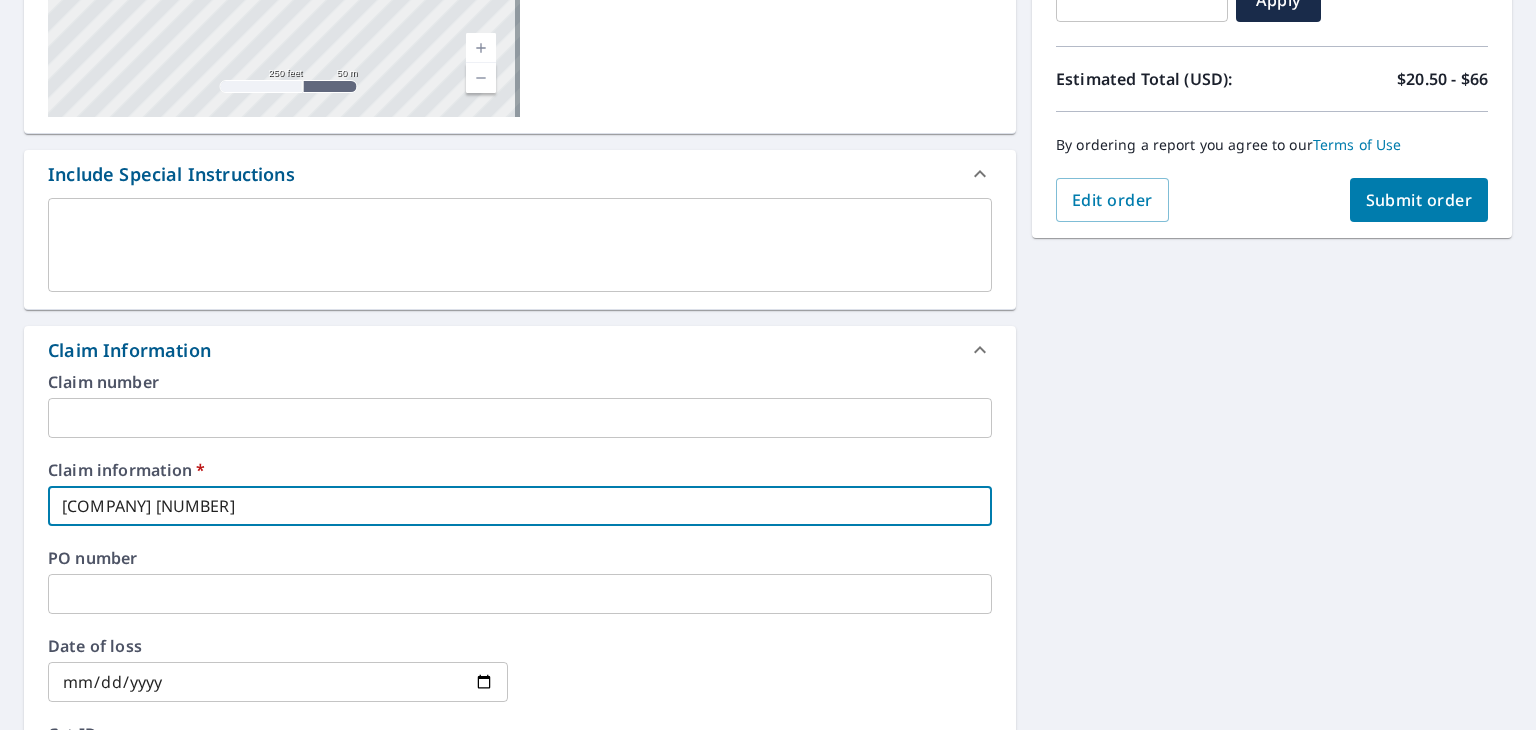 type on "Senger Roofing 23" 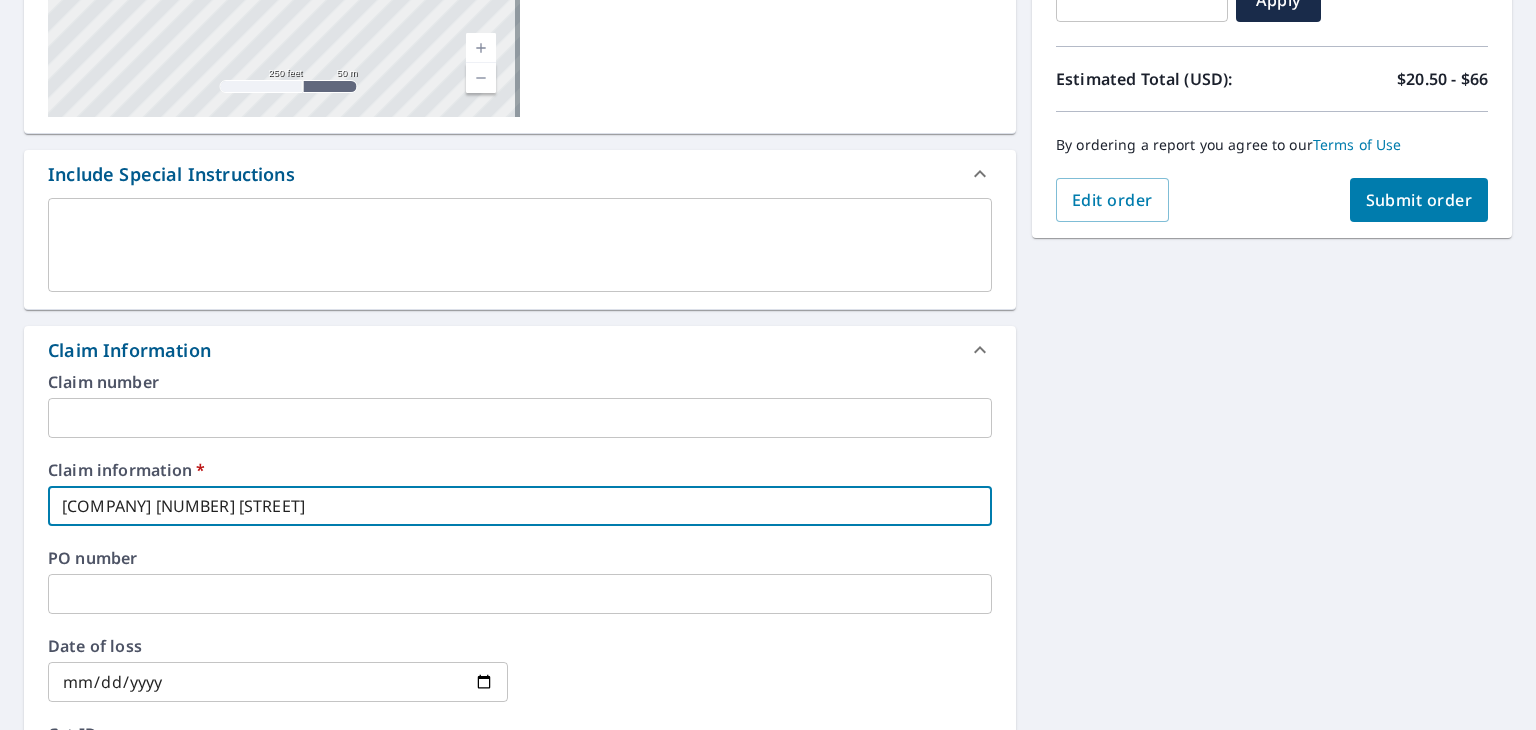 type on "Senger Roofing 2395 ma" 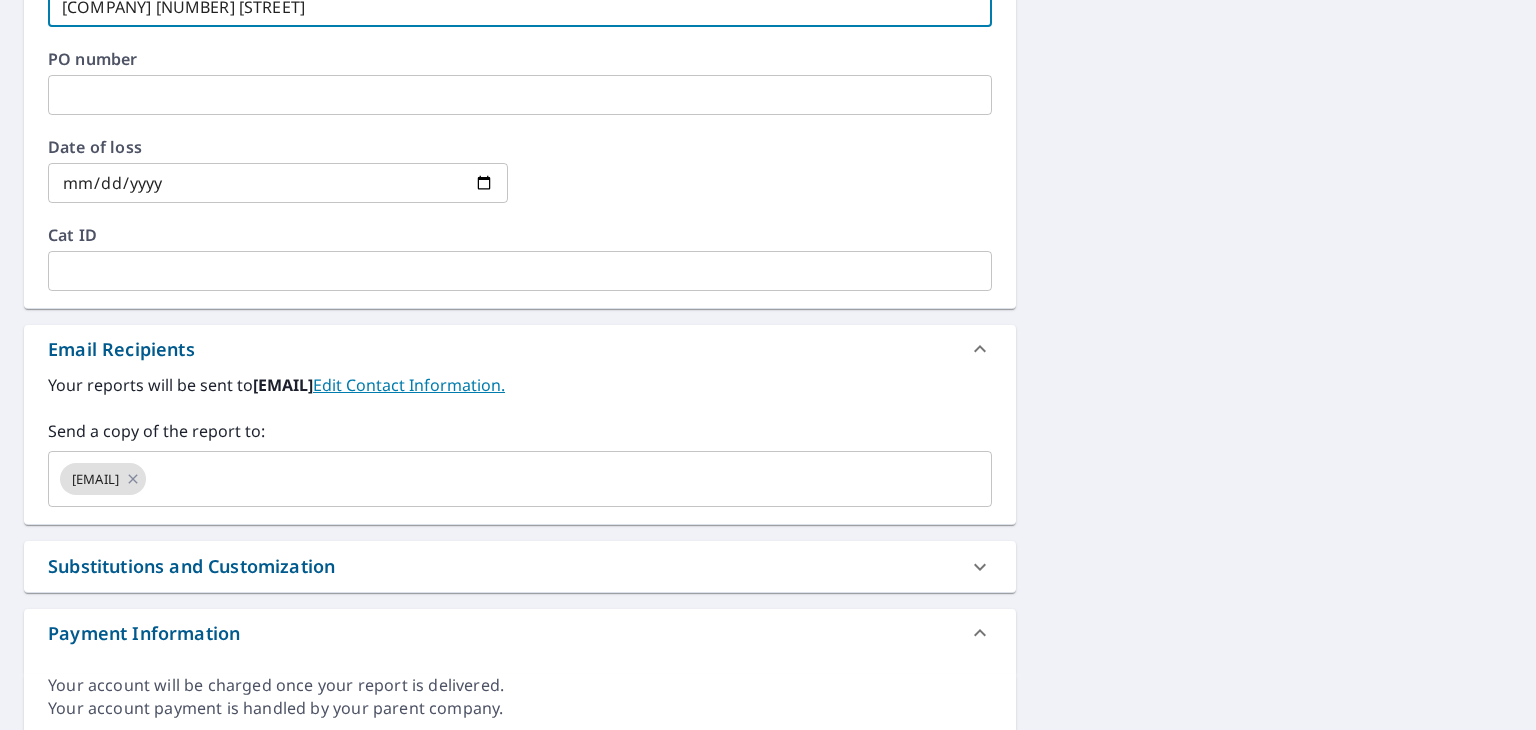 scroll, scrollTop: 900, scrollLeft: 0, axis: vertical 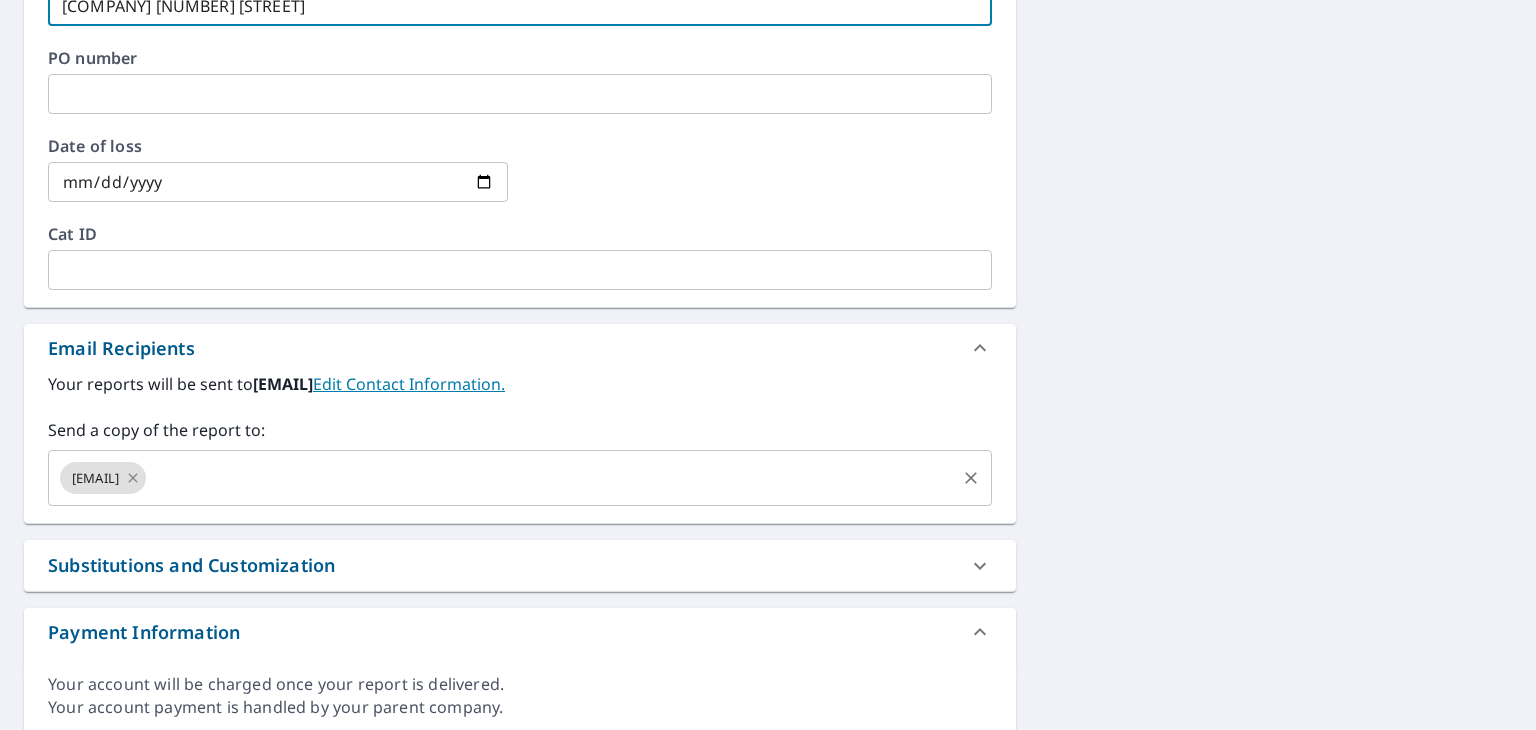 click 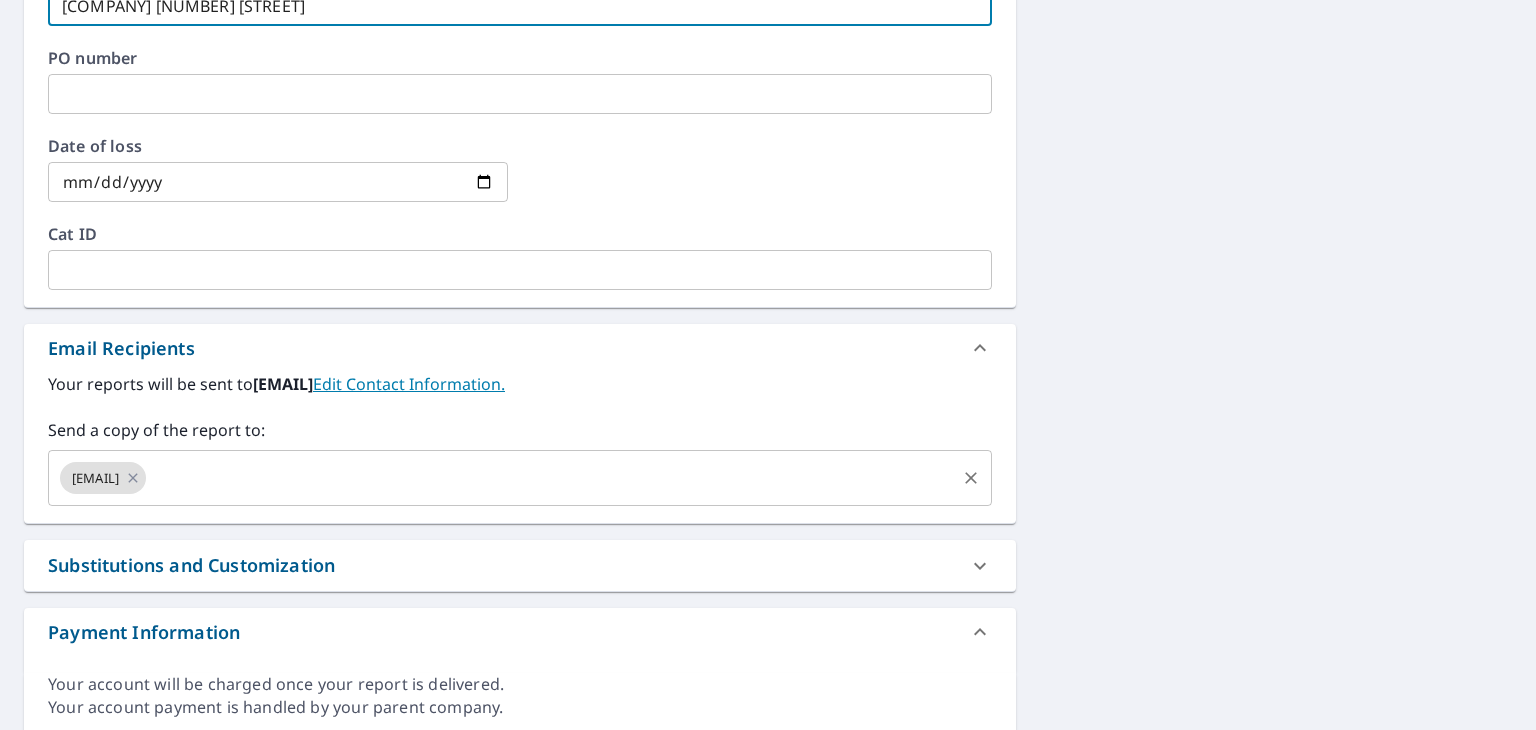 checkbox on "true" 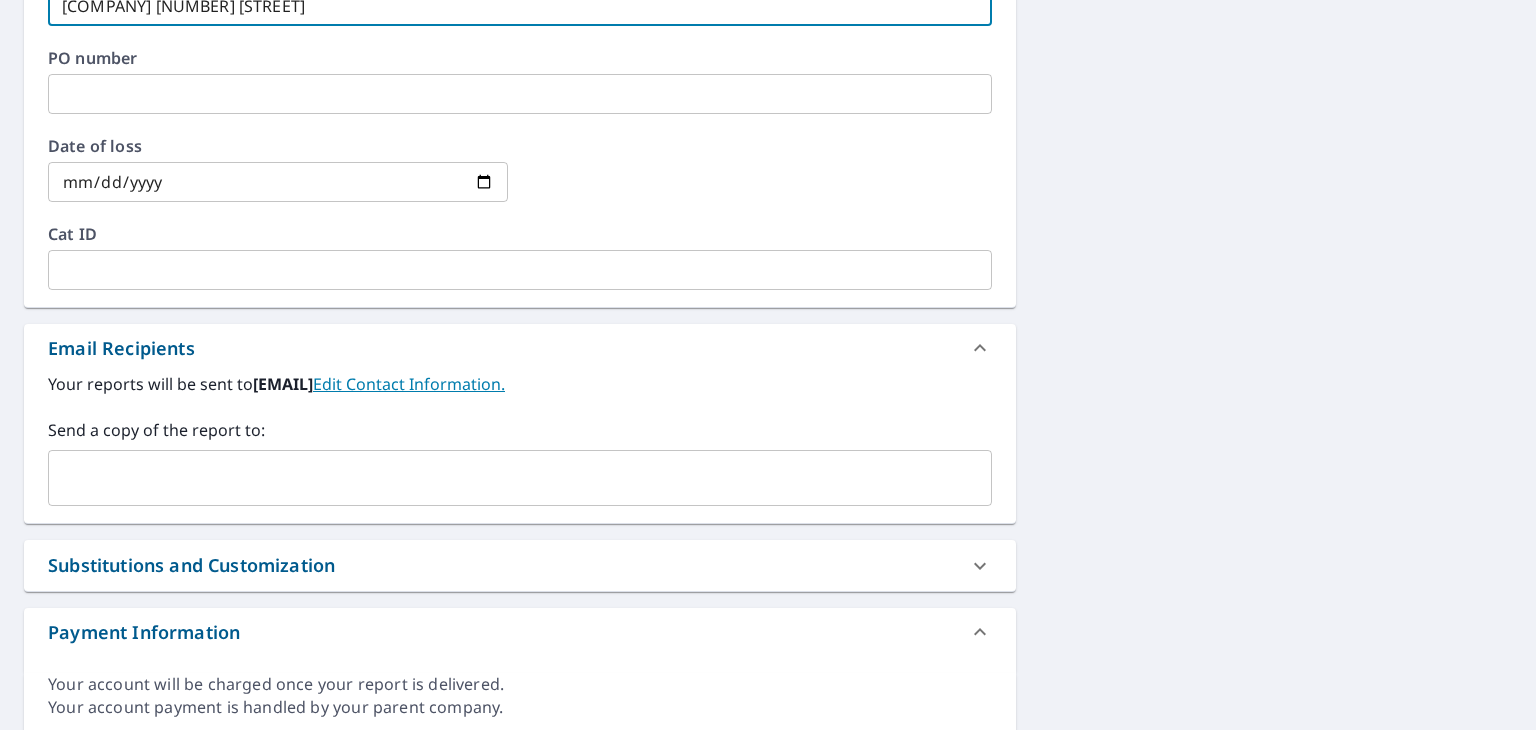 type on "Senger Roofing 2395 massanetta springs" 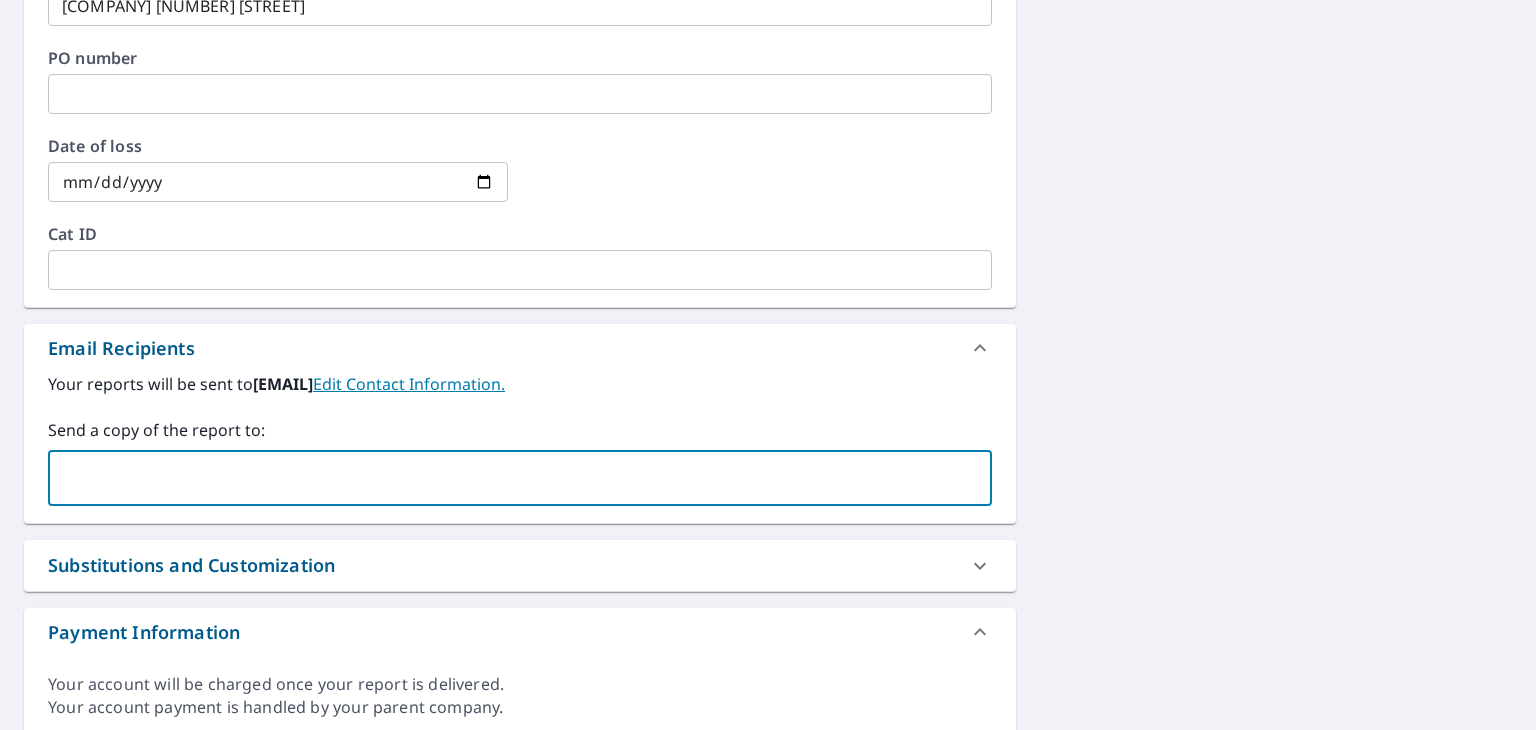 click at bounding box center [505, 478] 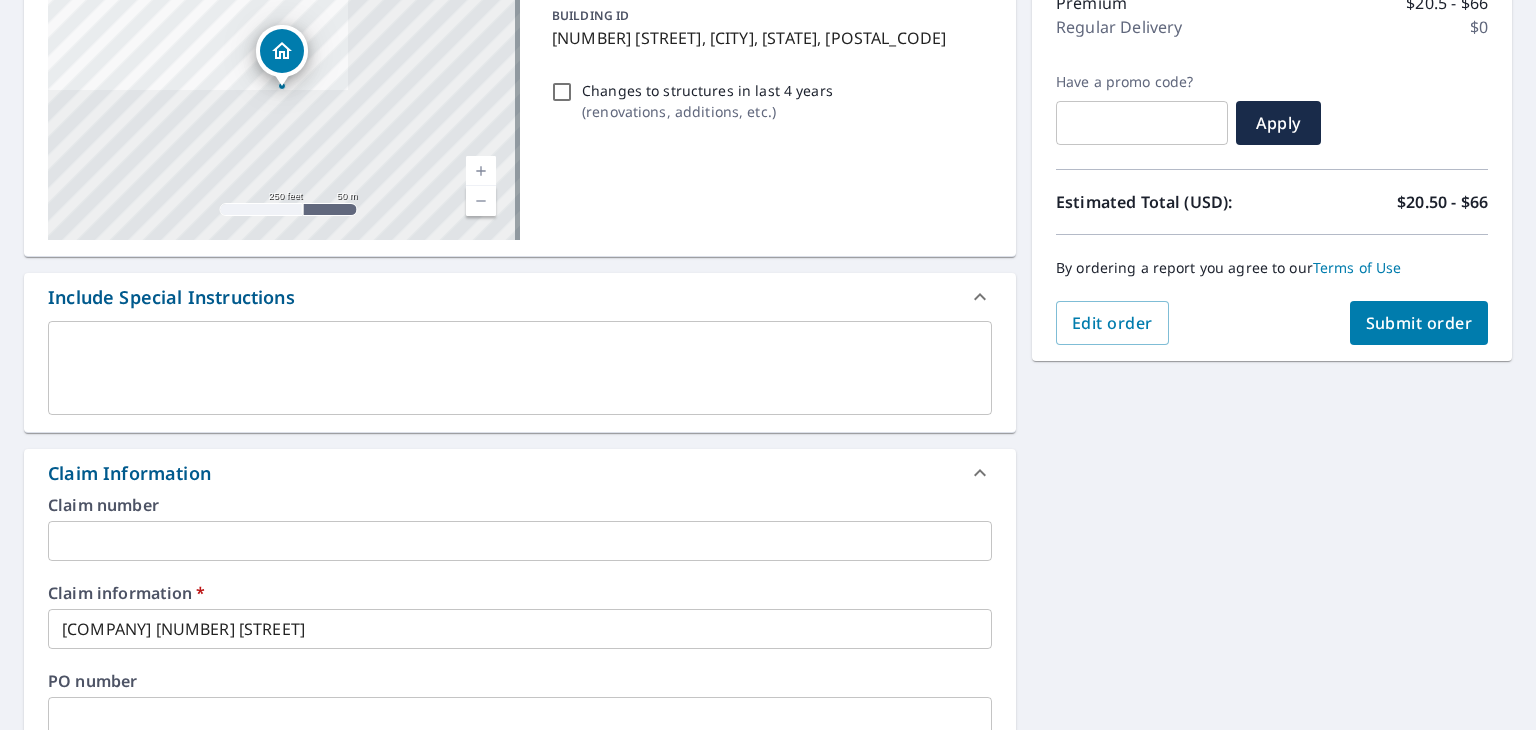 scroll, scrollTop: 272, scrollLeft: 0, axis: vertical 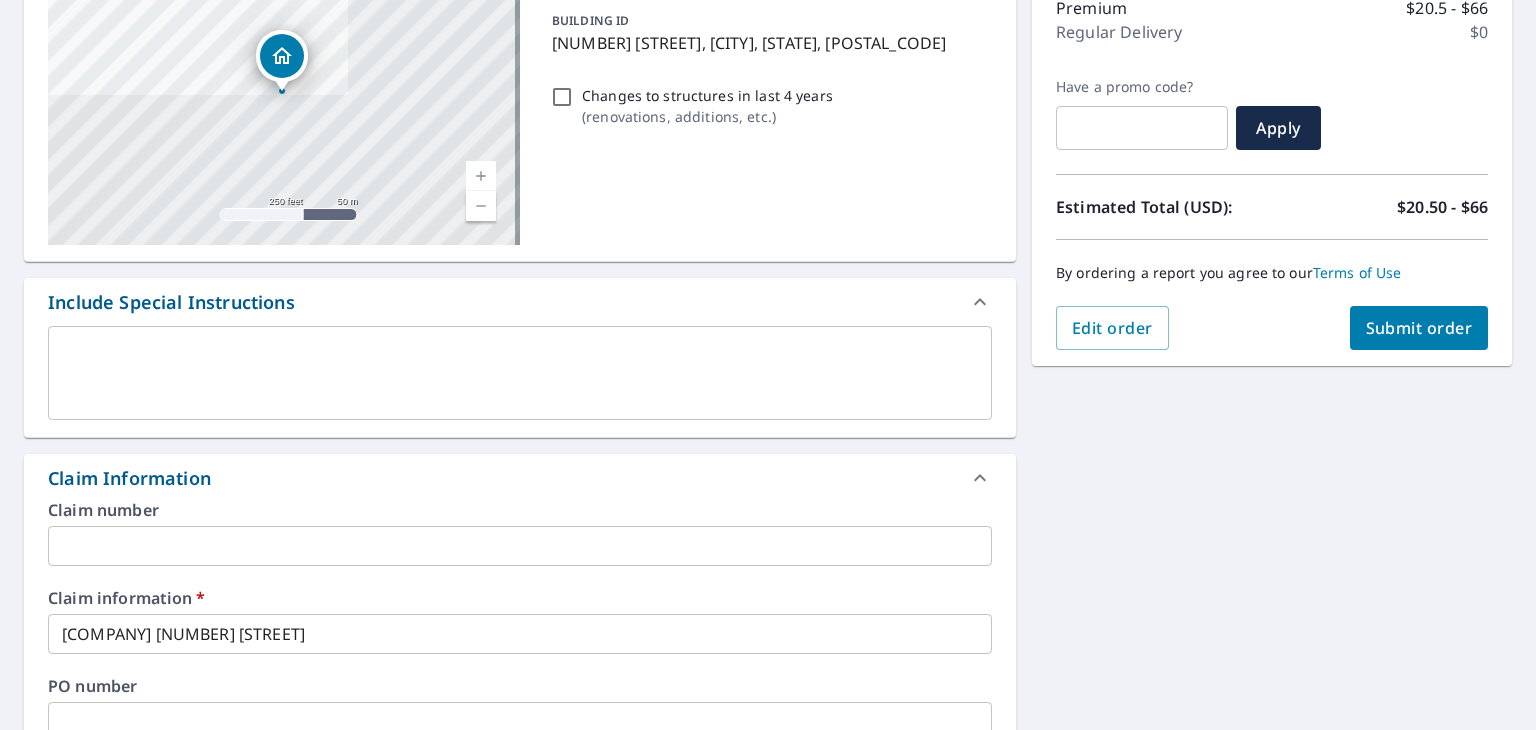 type on "justin.hoover@qxo.com" 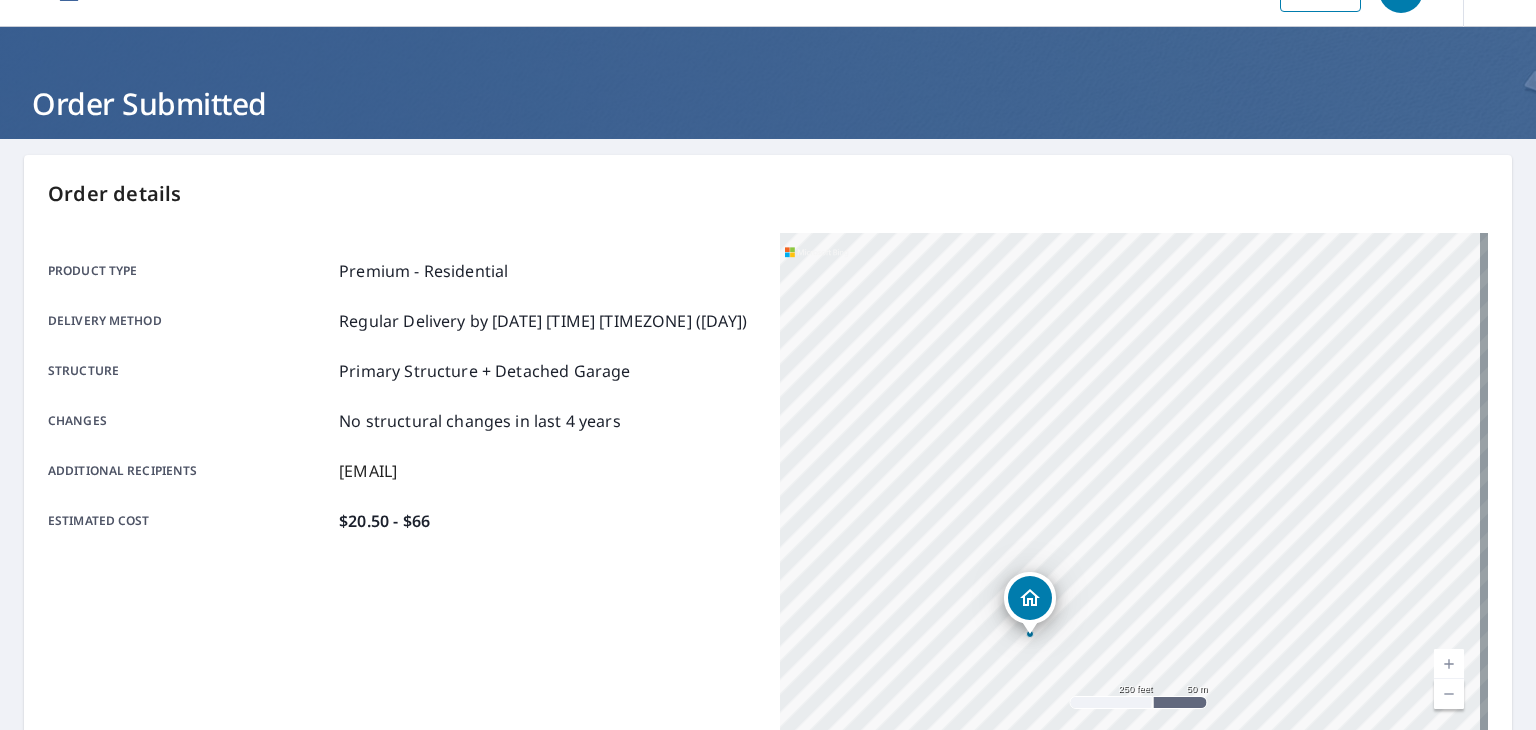 scroll, scrollTop: 0, scrollLeft: 0, axis: both 